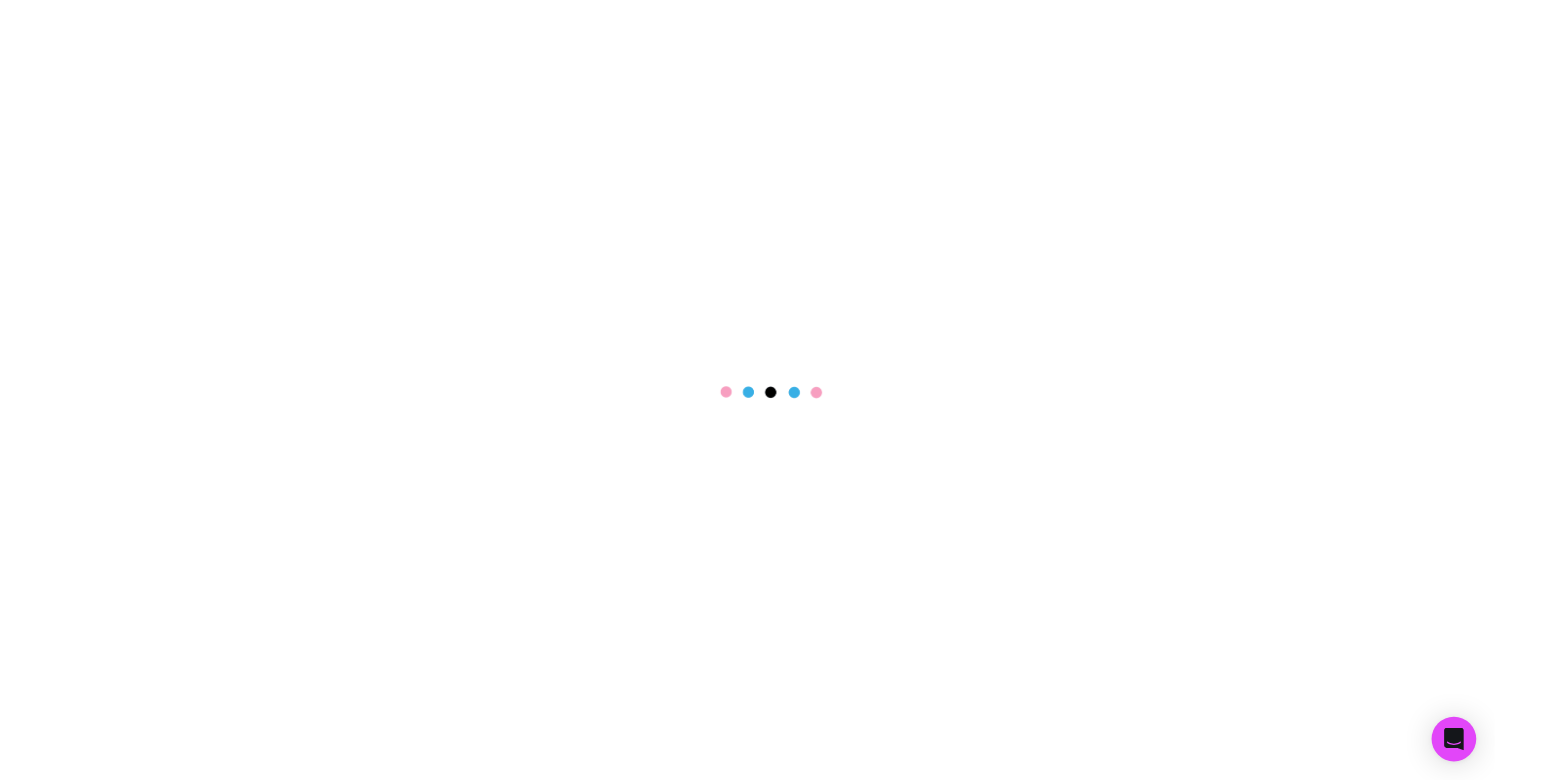 scroll, scrollTop: 0, scrollLeft: 0, axis: both 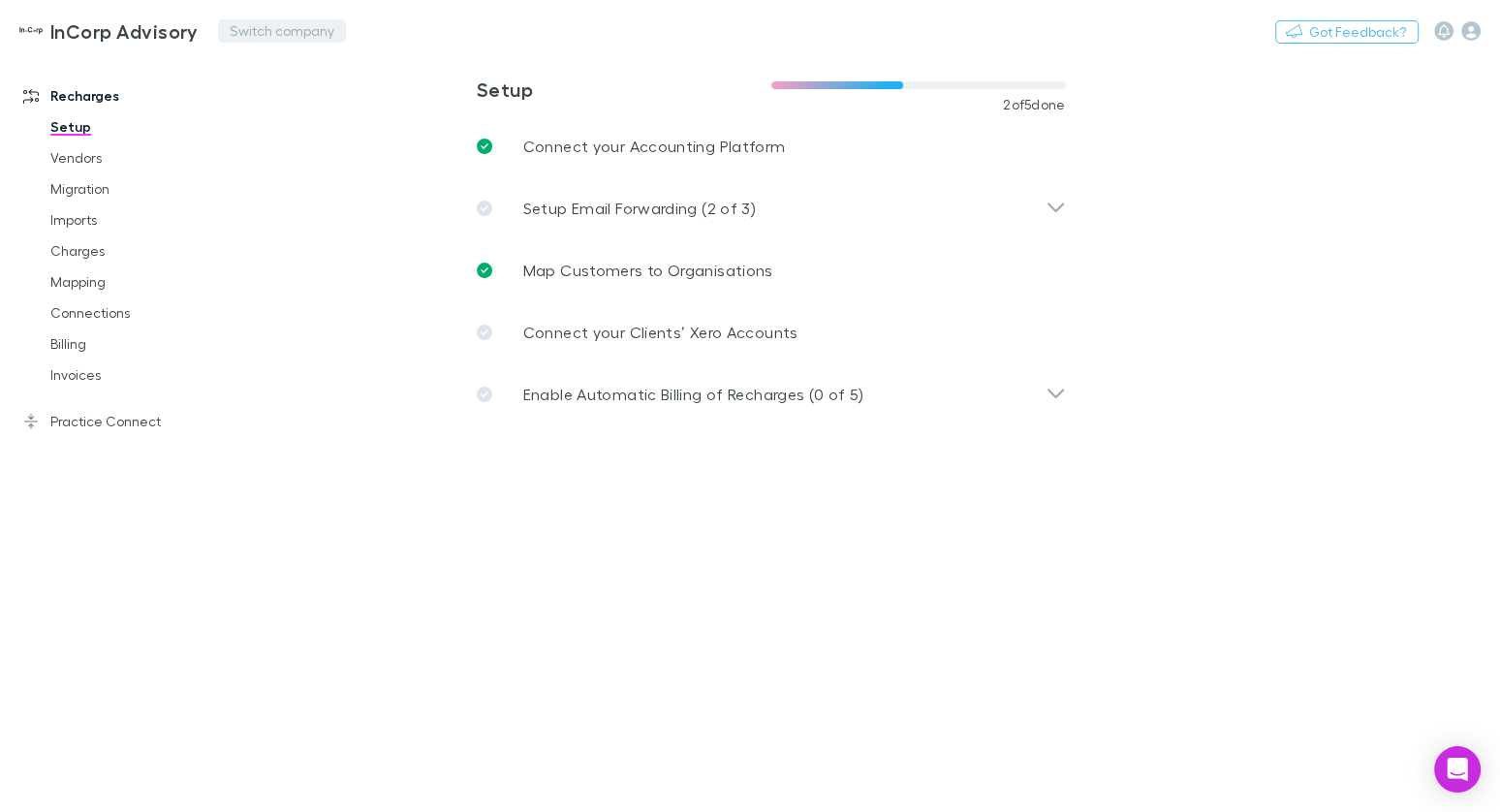 click on "Switch company" at bounding box center (282, 31) 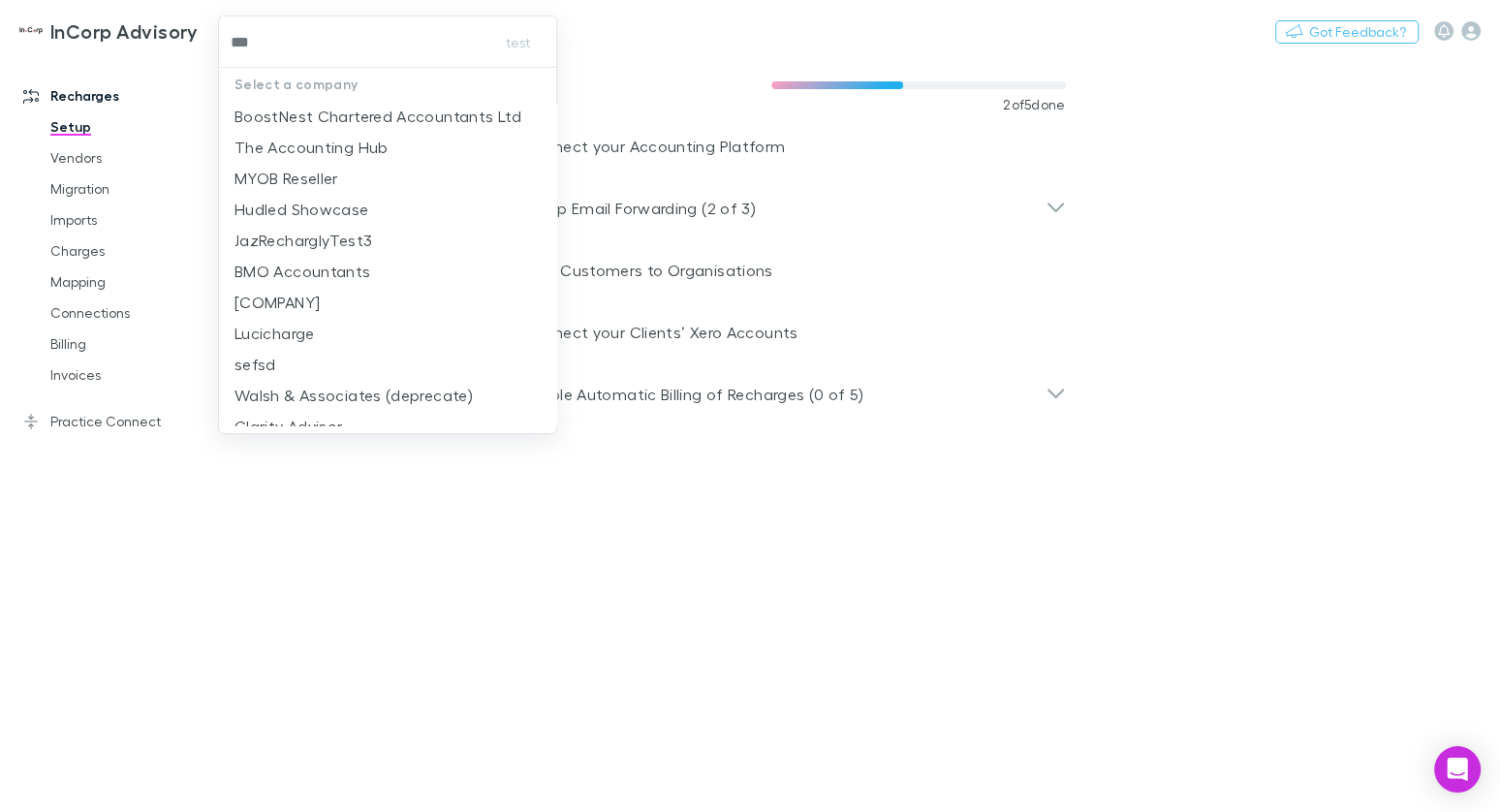 type on "****" 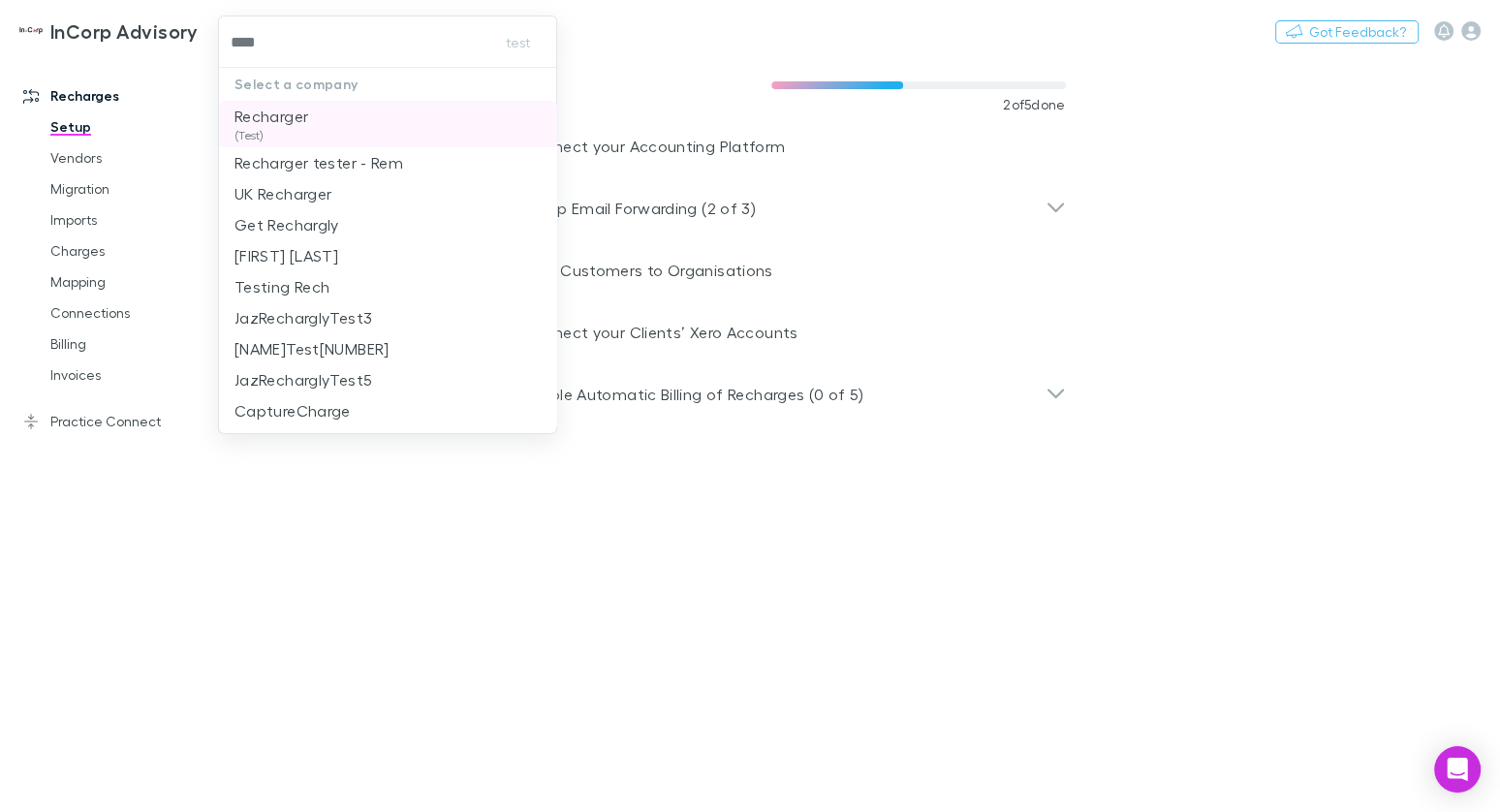 click on "(Test)" at bounding box center (271, 136) 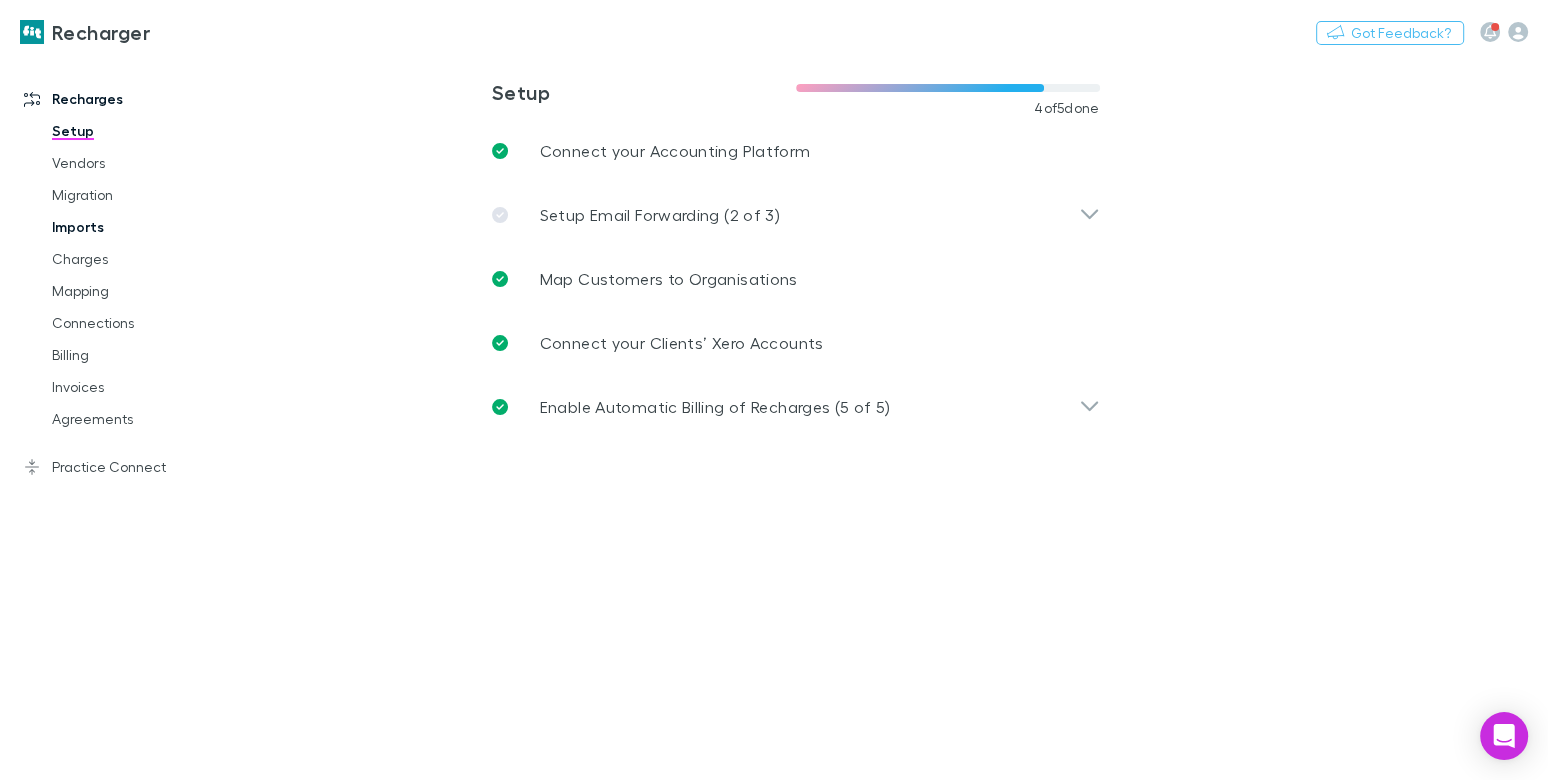click on "Imports" at bounding box center [139, 227] 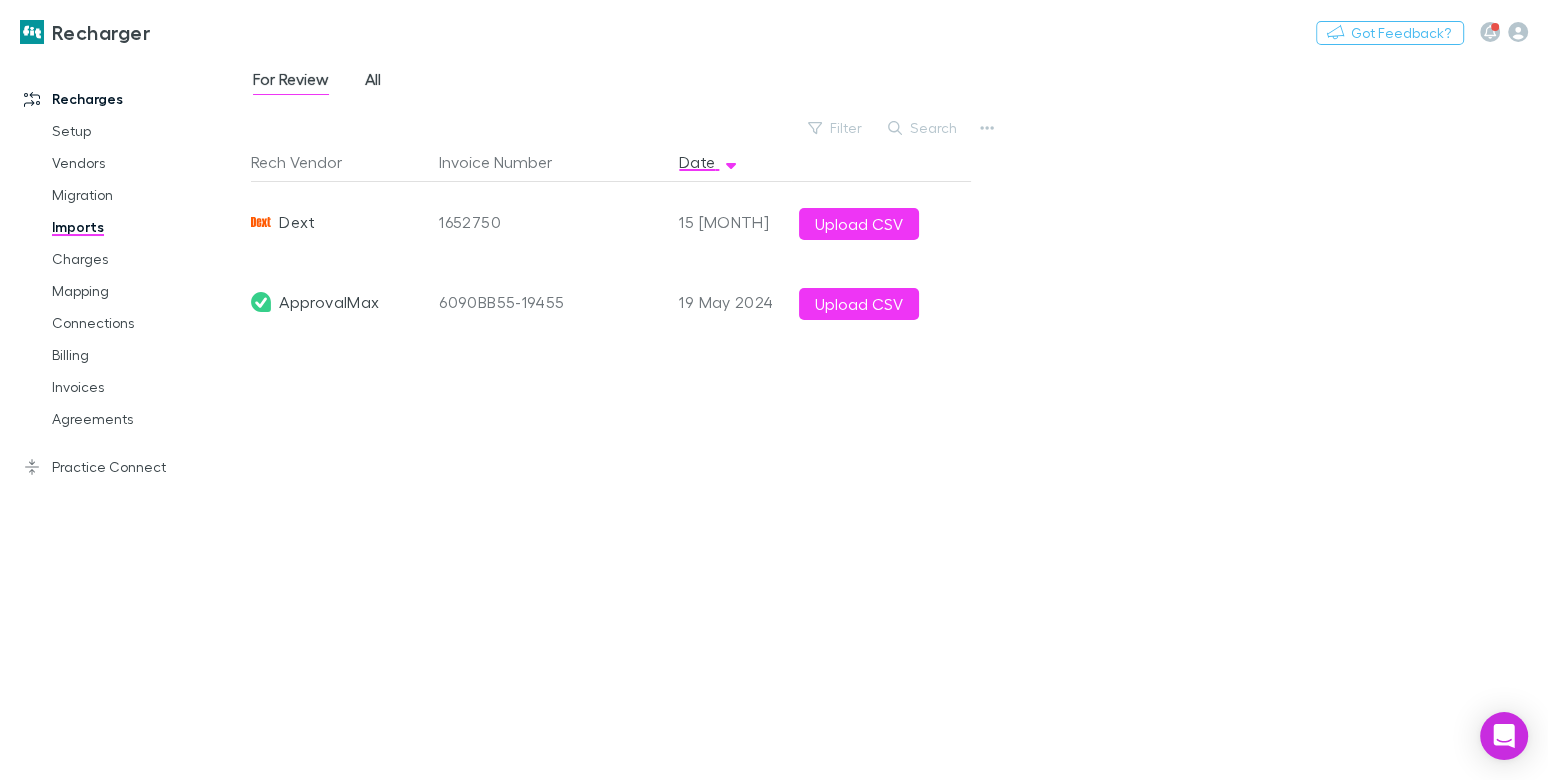 click on "All" at bounding box center [373, 82] 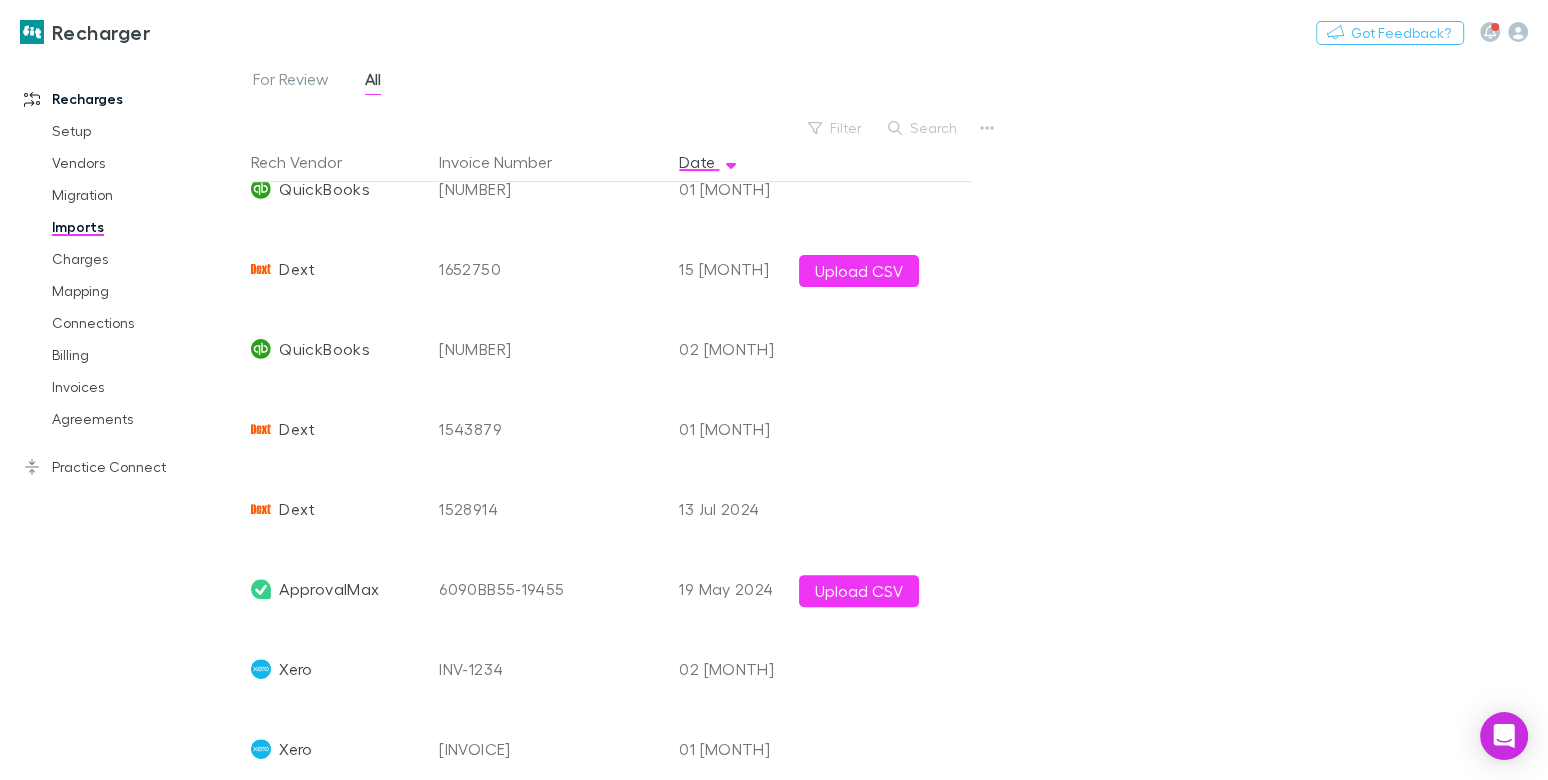 scroll, scrollTop: 706, scrollLeft: 0, axis: vertical 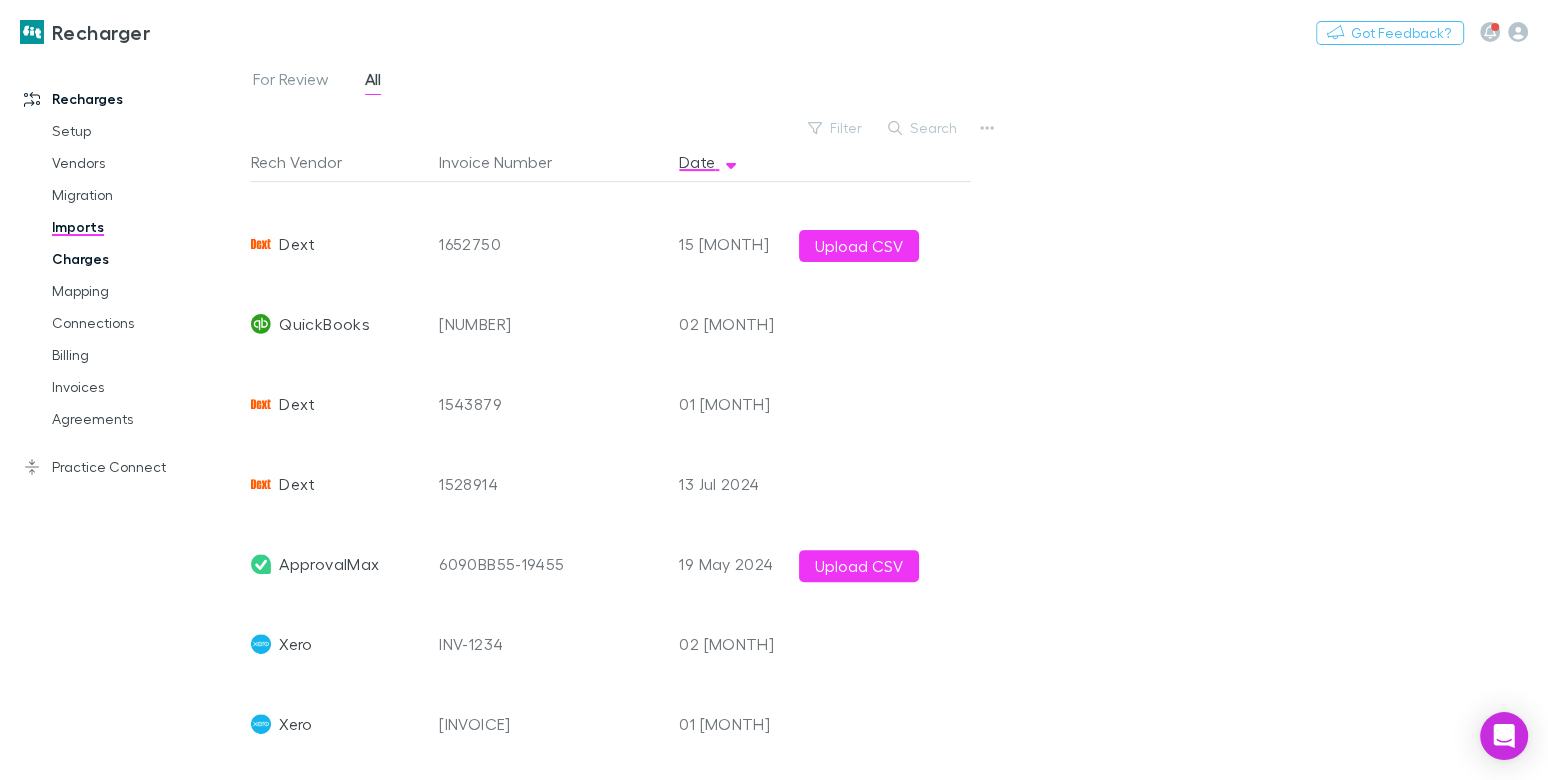 click on "Charges" at bounding box center [139, 259] 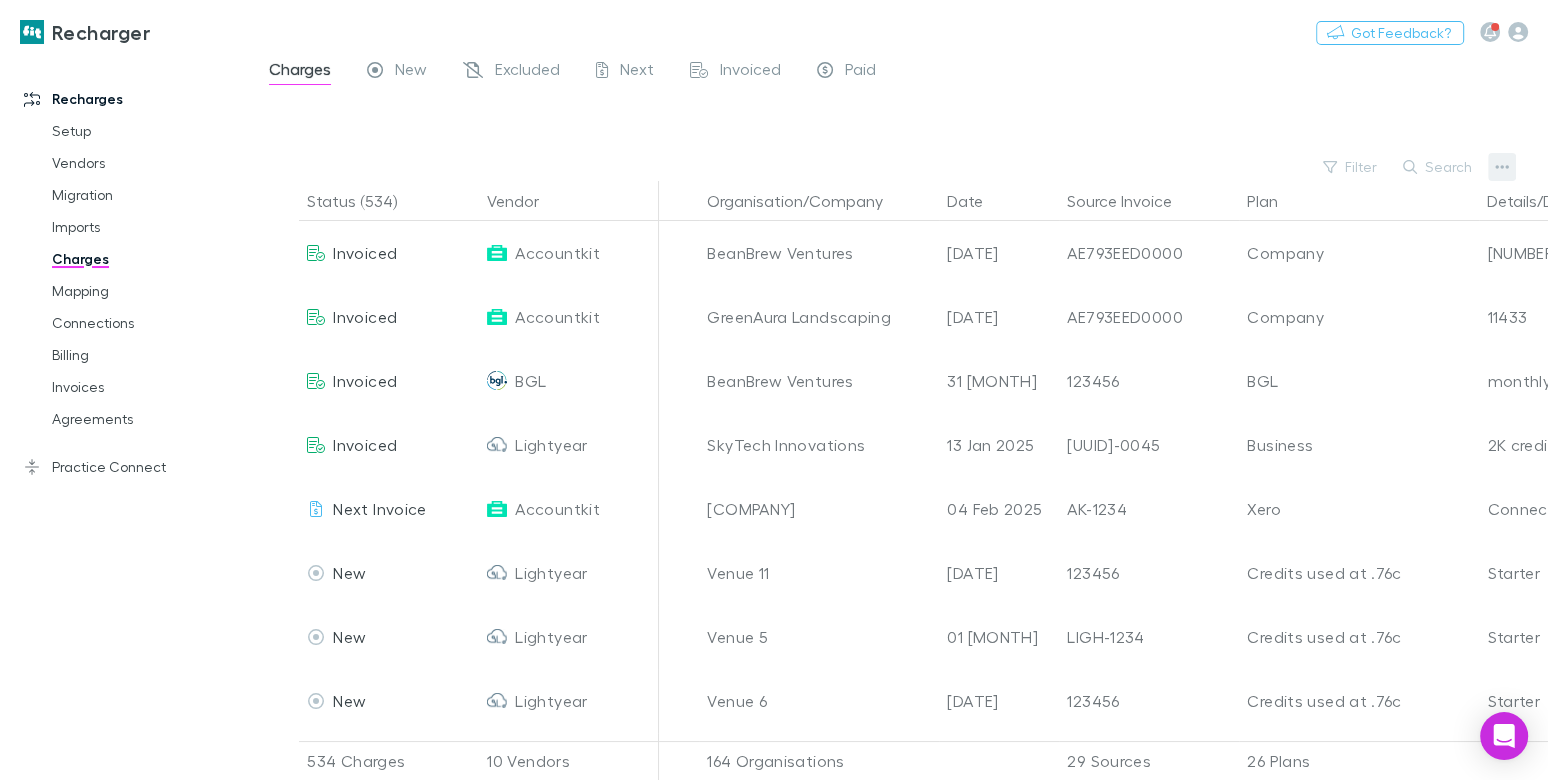 click at bounding box center [1502, 167] 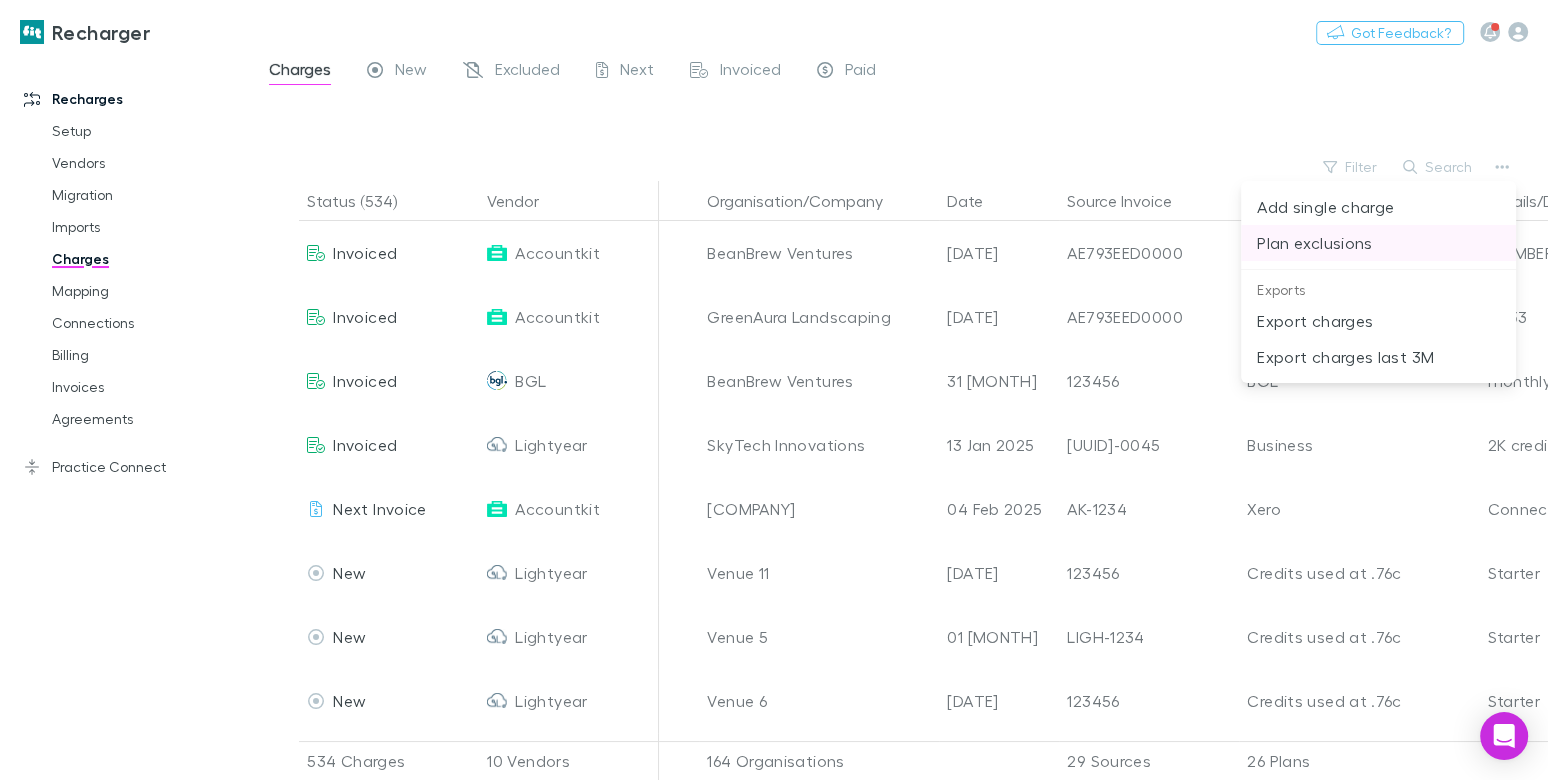 click on "Plan exclusions" at bounding box center (1378, 243) 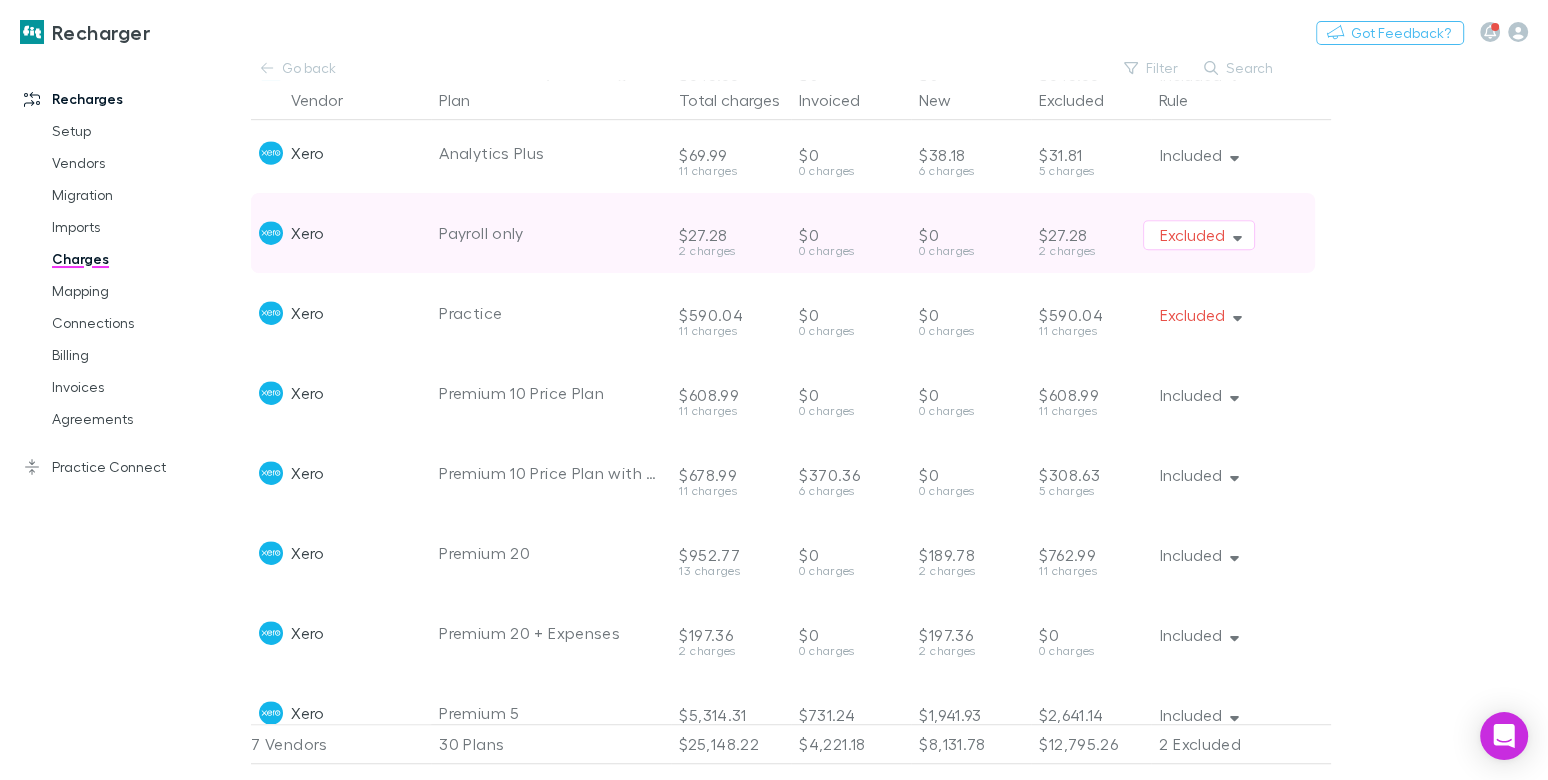 scroll, scrollTop: 1053, scrollLeft: 0, axis: vertical 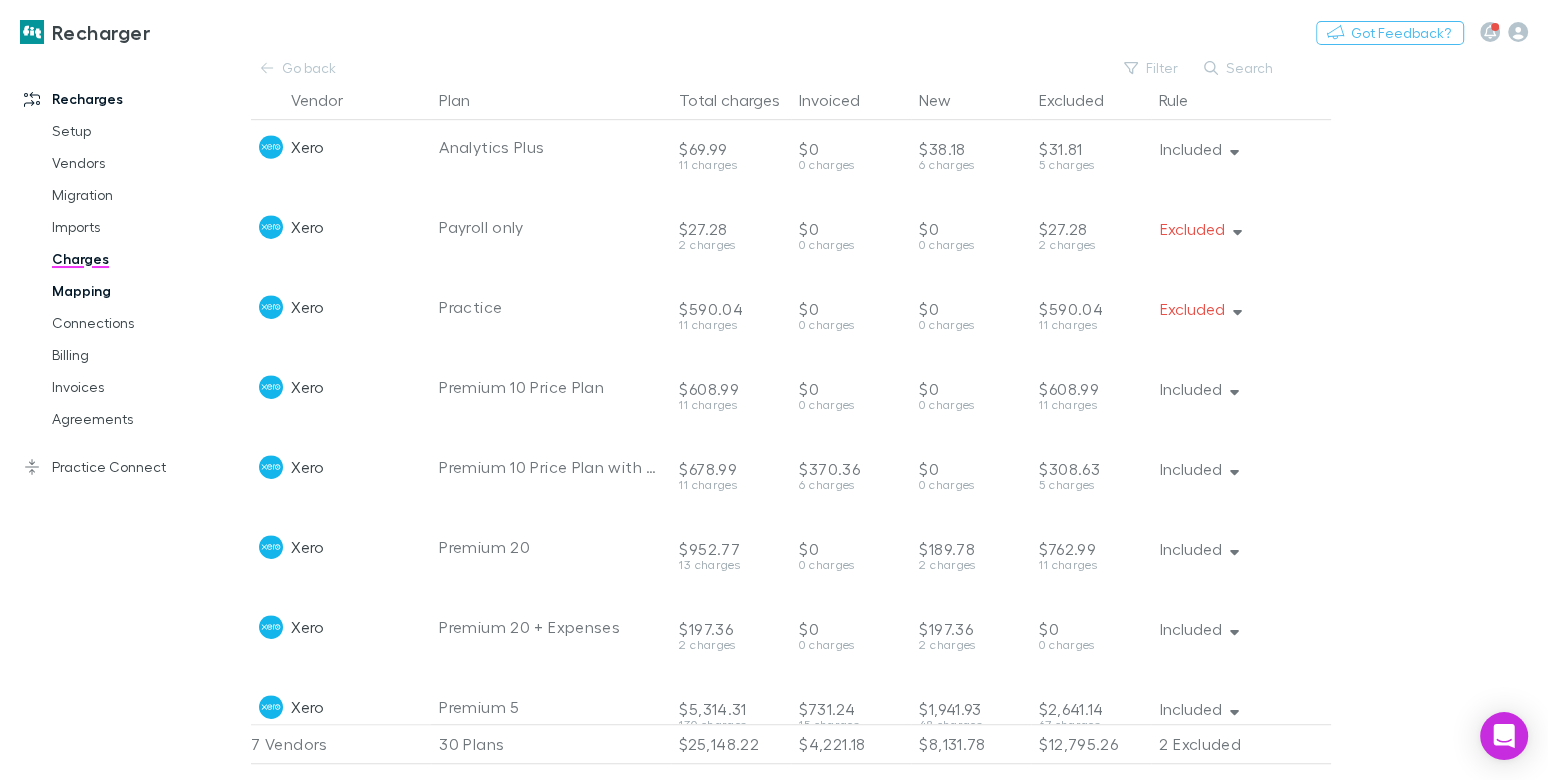 click on "Mapping" at bounding box center [139, 291] 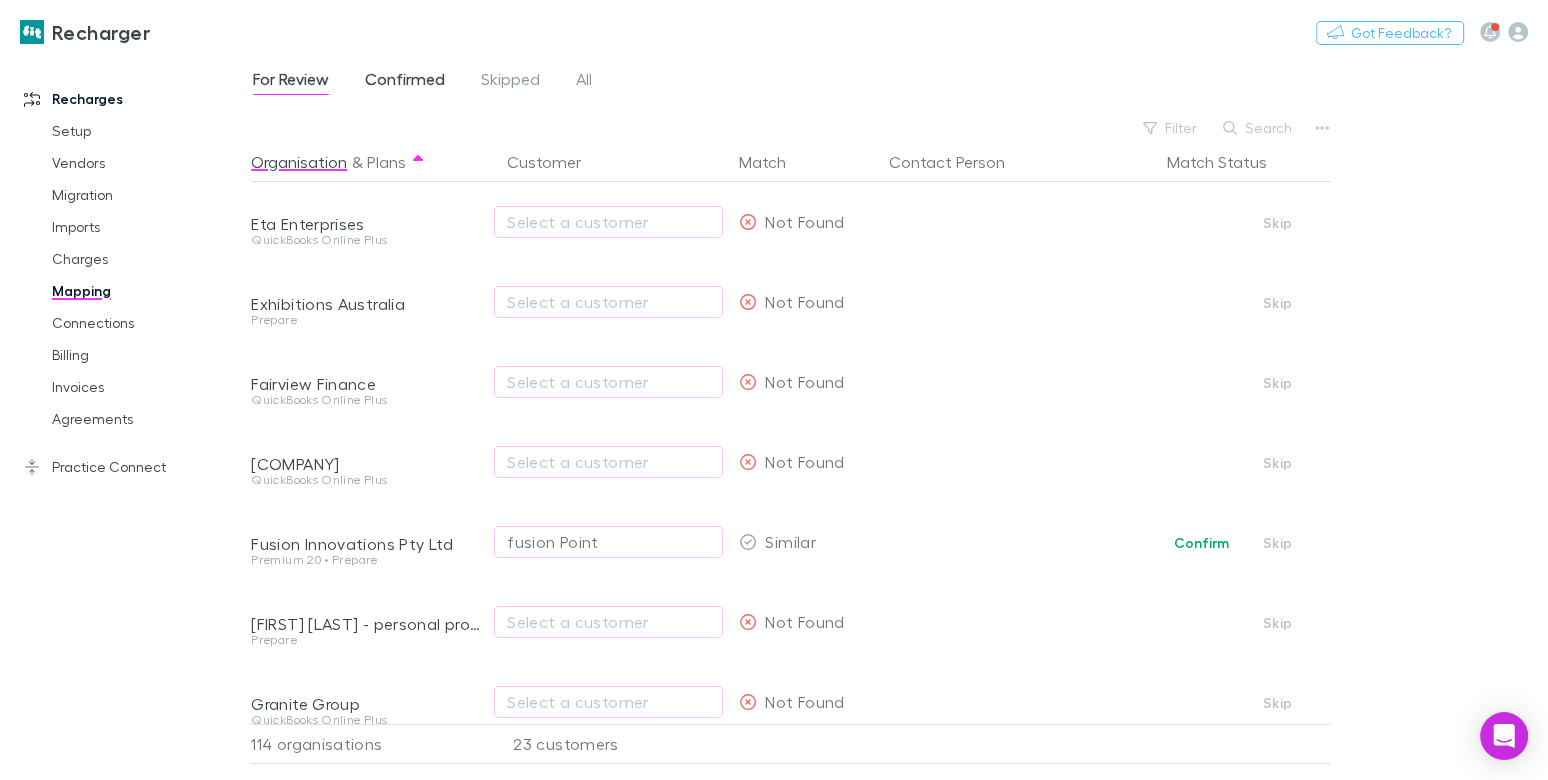 click on "Confirmed" at bounding box center [405, 82] 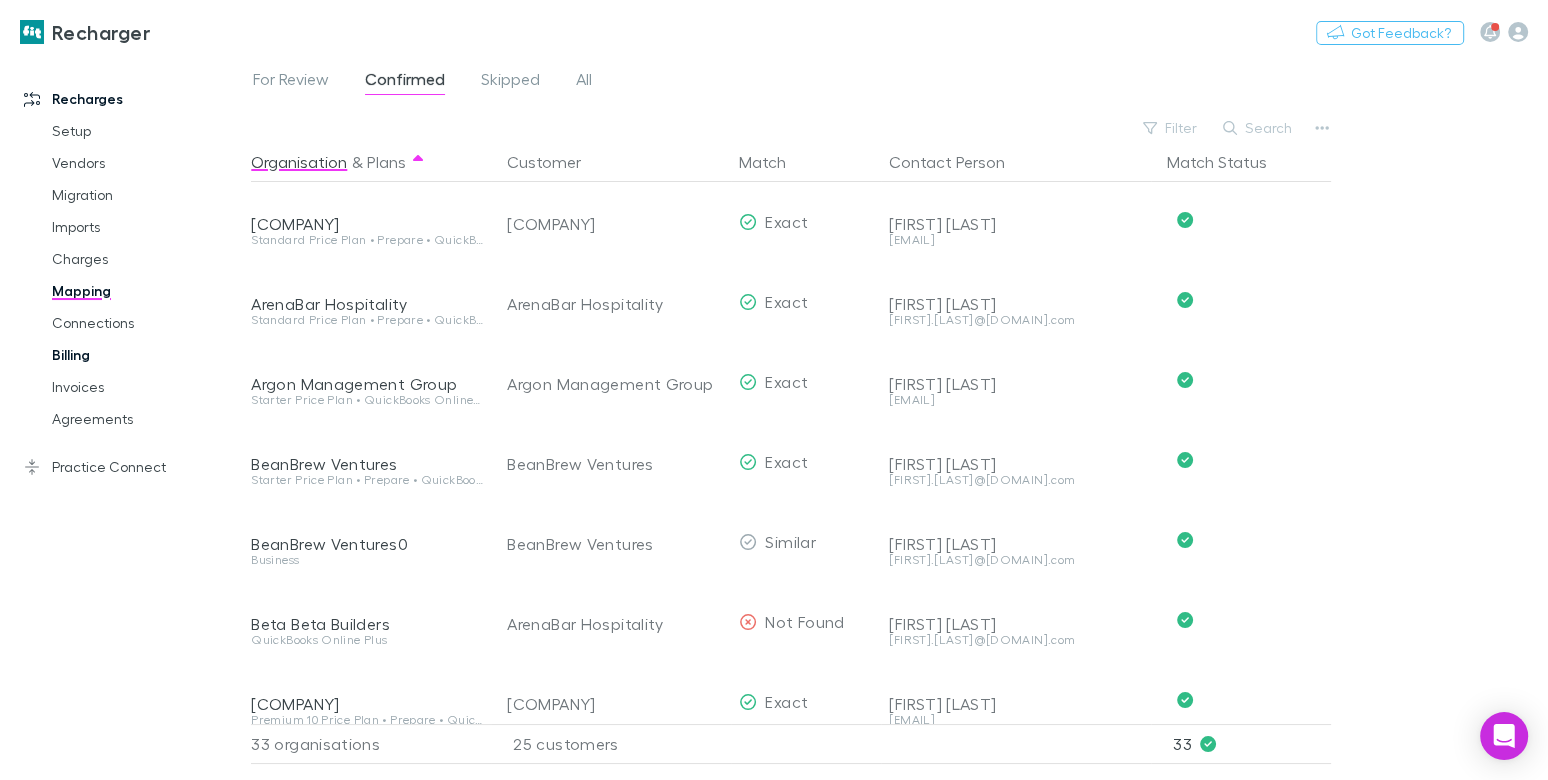click on "Billing" at bounding box center [139, 355] 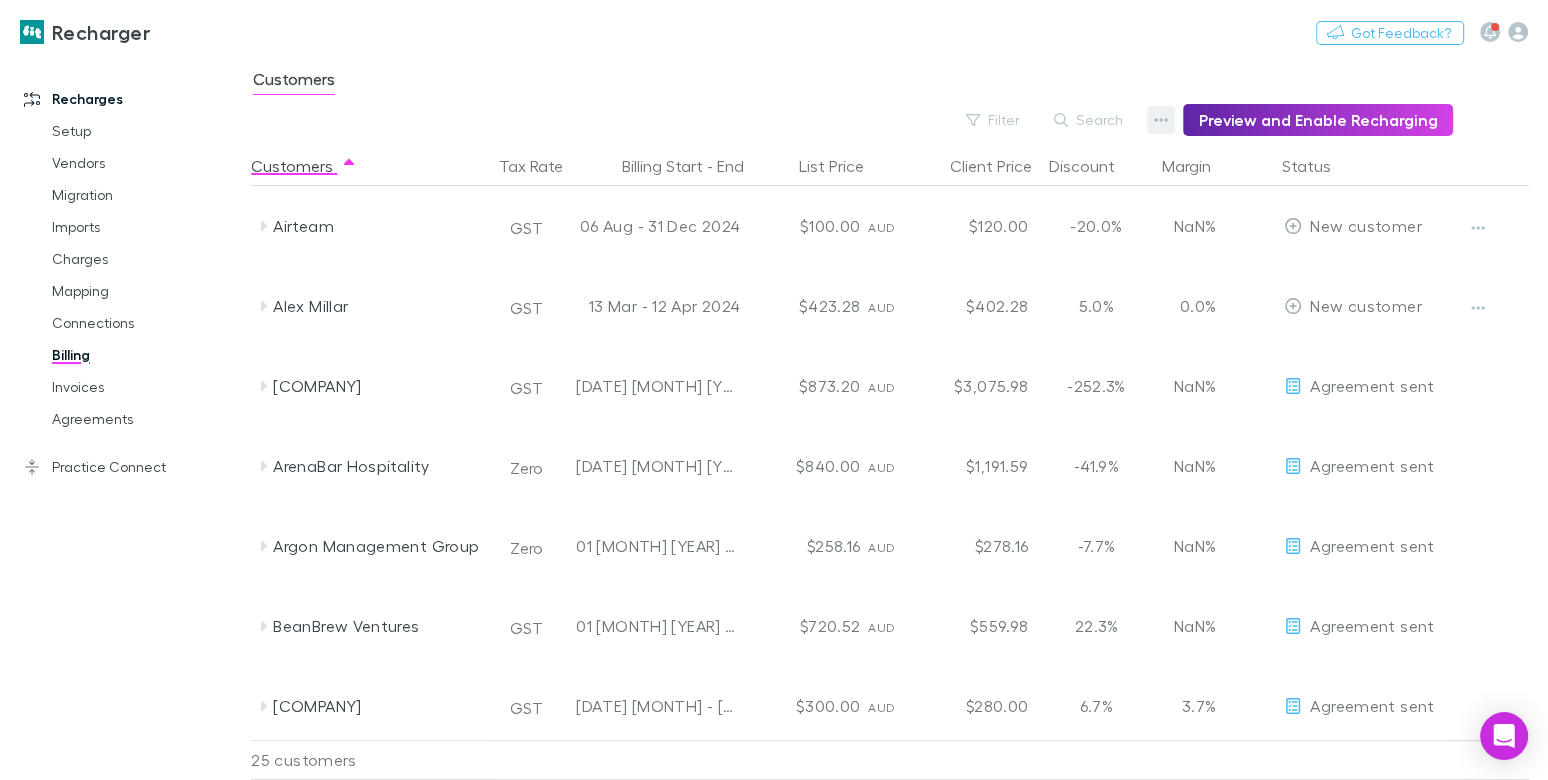 click 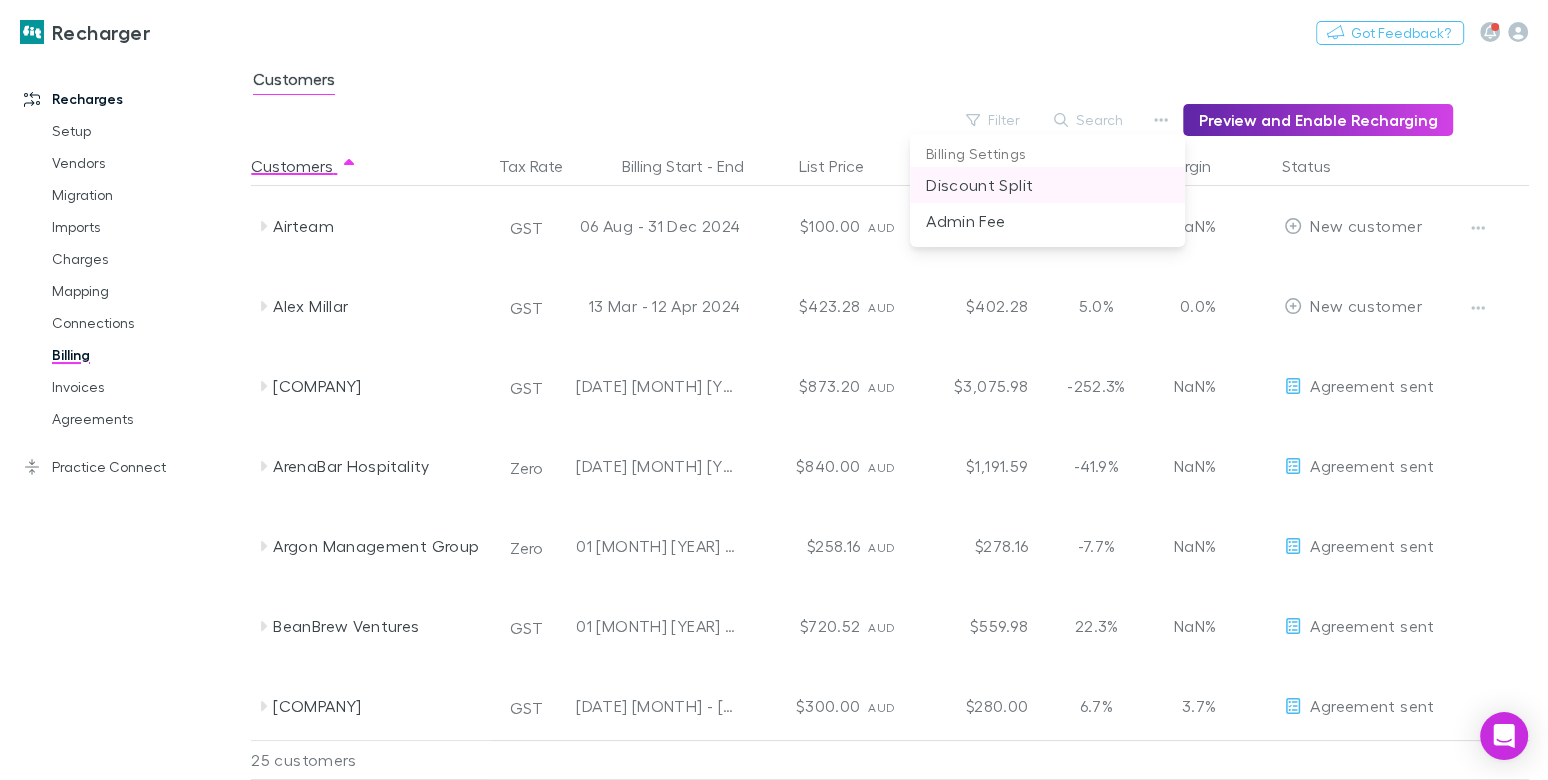 click on "Discount Split" at bounding box center [1047, 185] 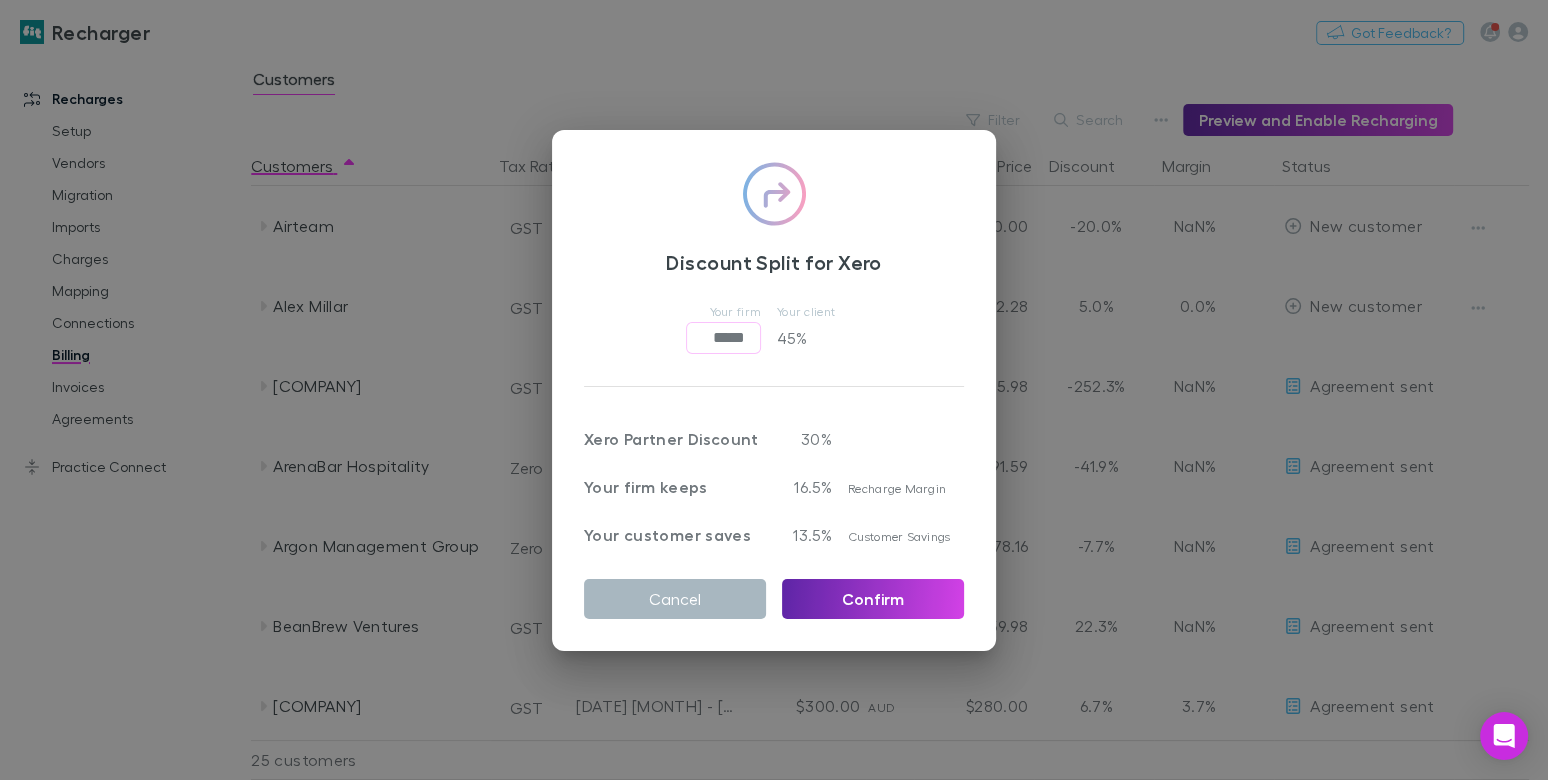 click on "Cancel" at bounding box center (675, 599) 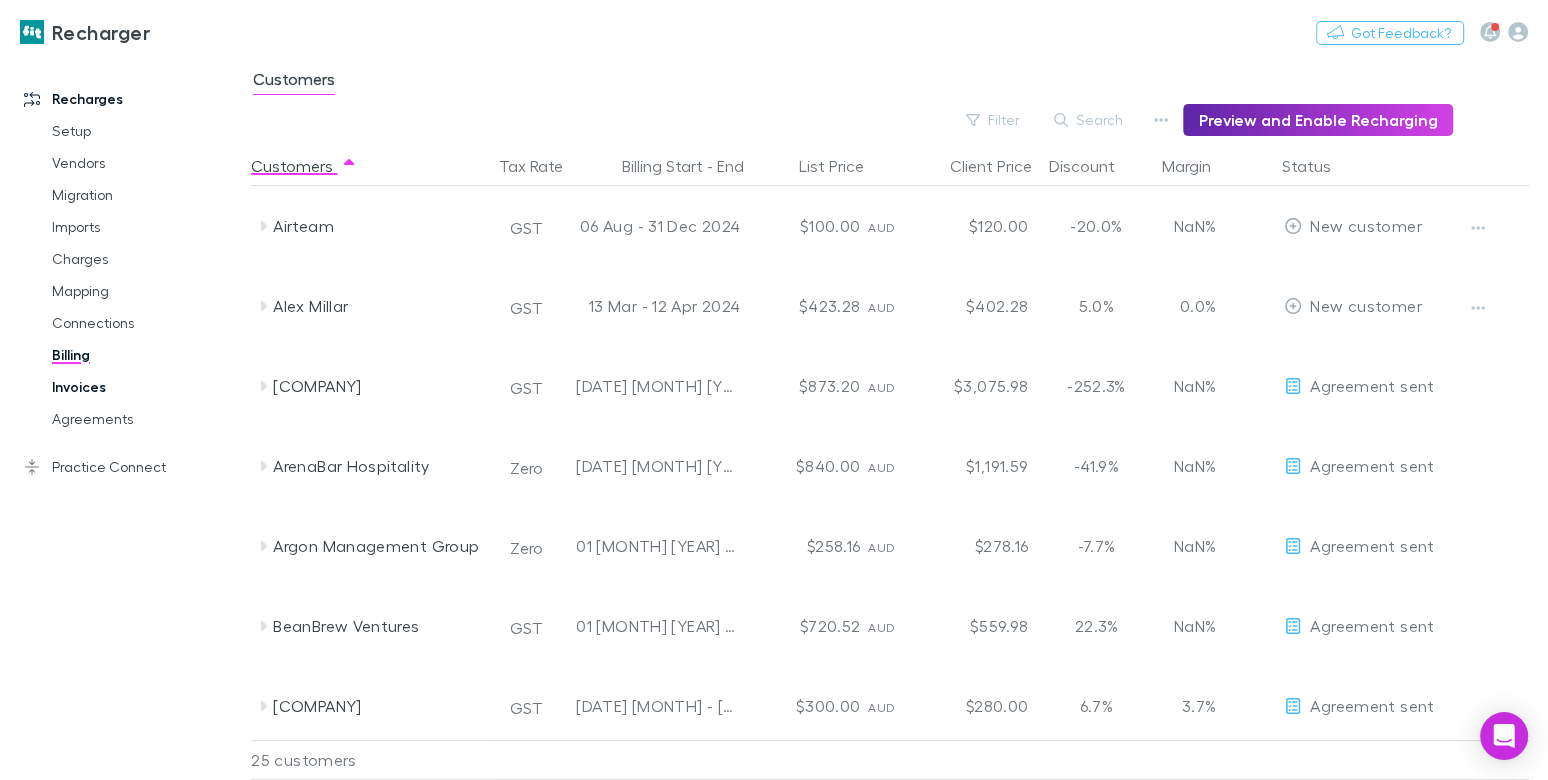 click on "Invoices" at bounding box center (139, 387) 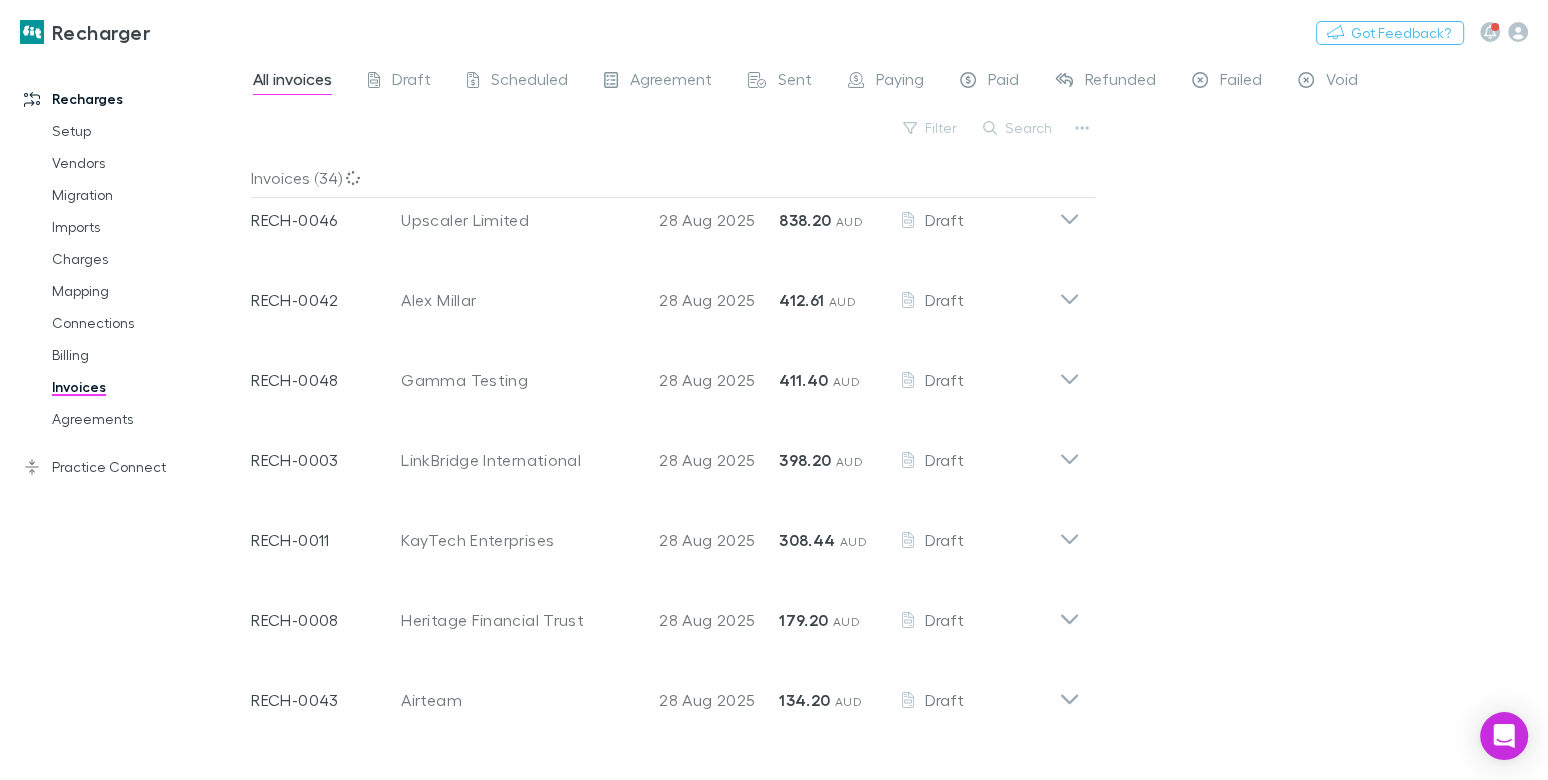 scroll, scrollTop: 144, scrollLeft: 0, axis: vertical 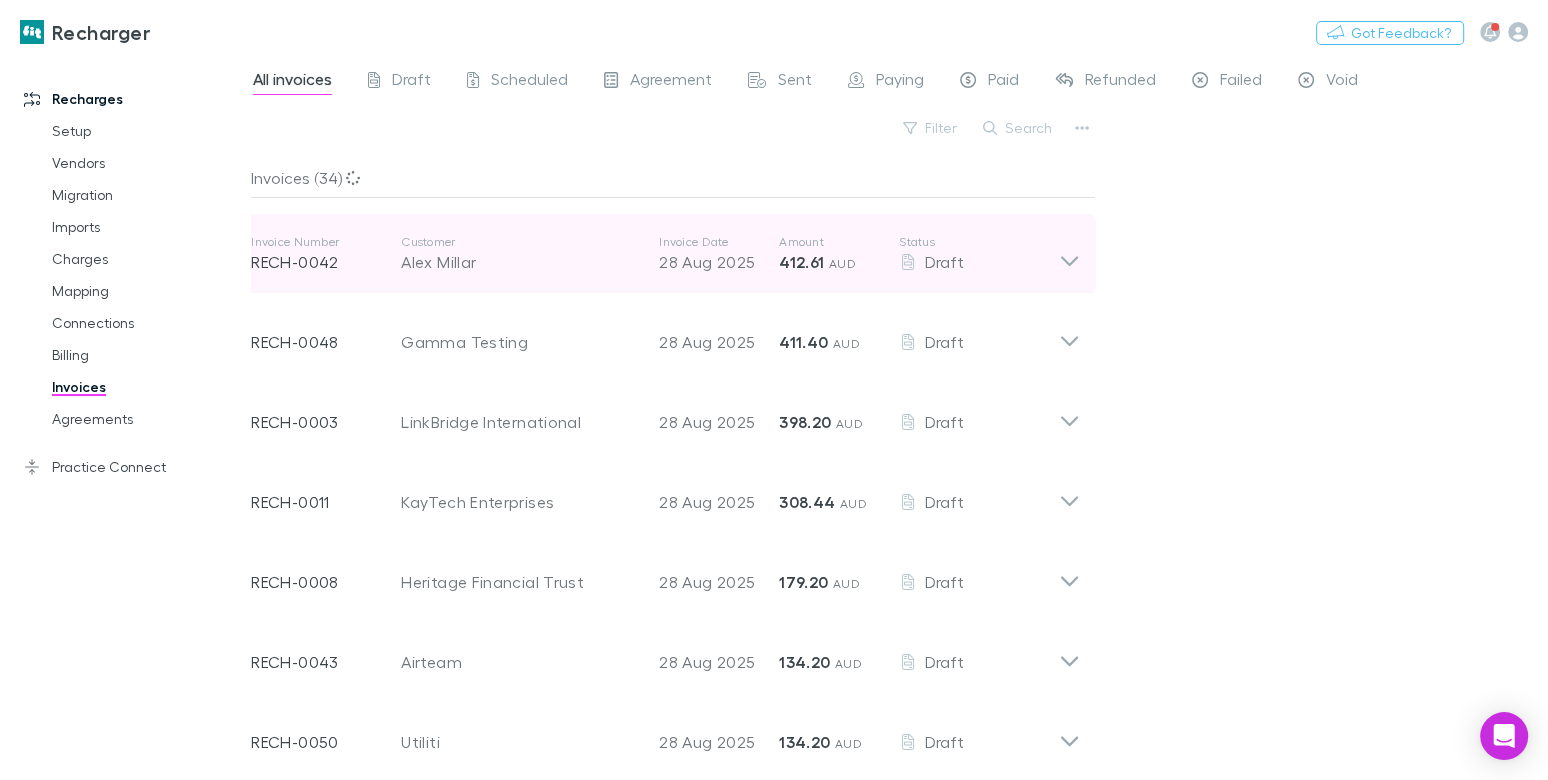 click on "Customer" at bounding box center [520, 242] 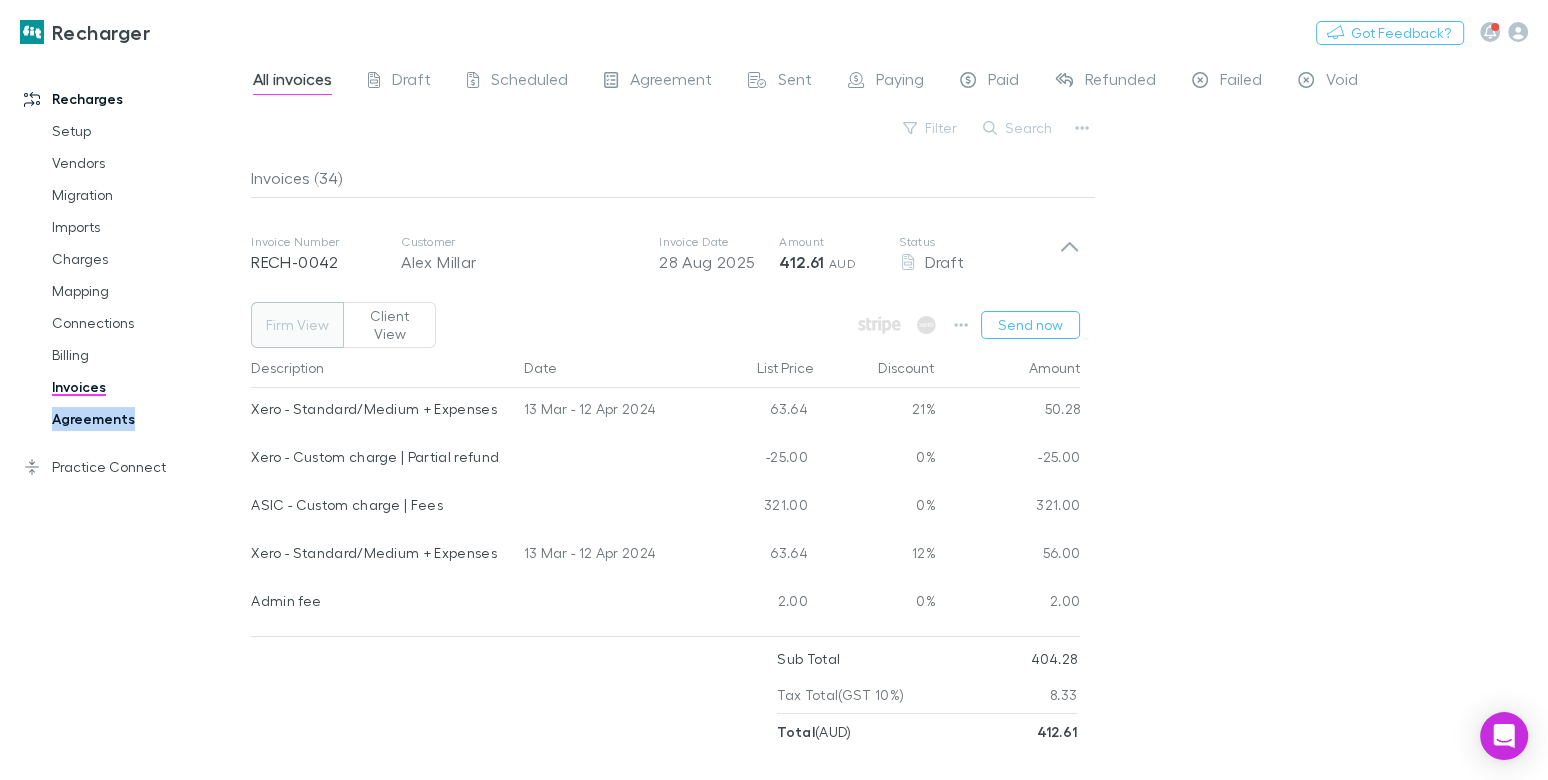click on "Agreements" at bounding box center [139, 419] 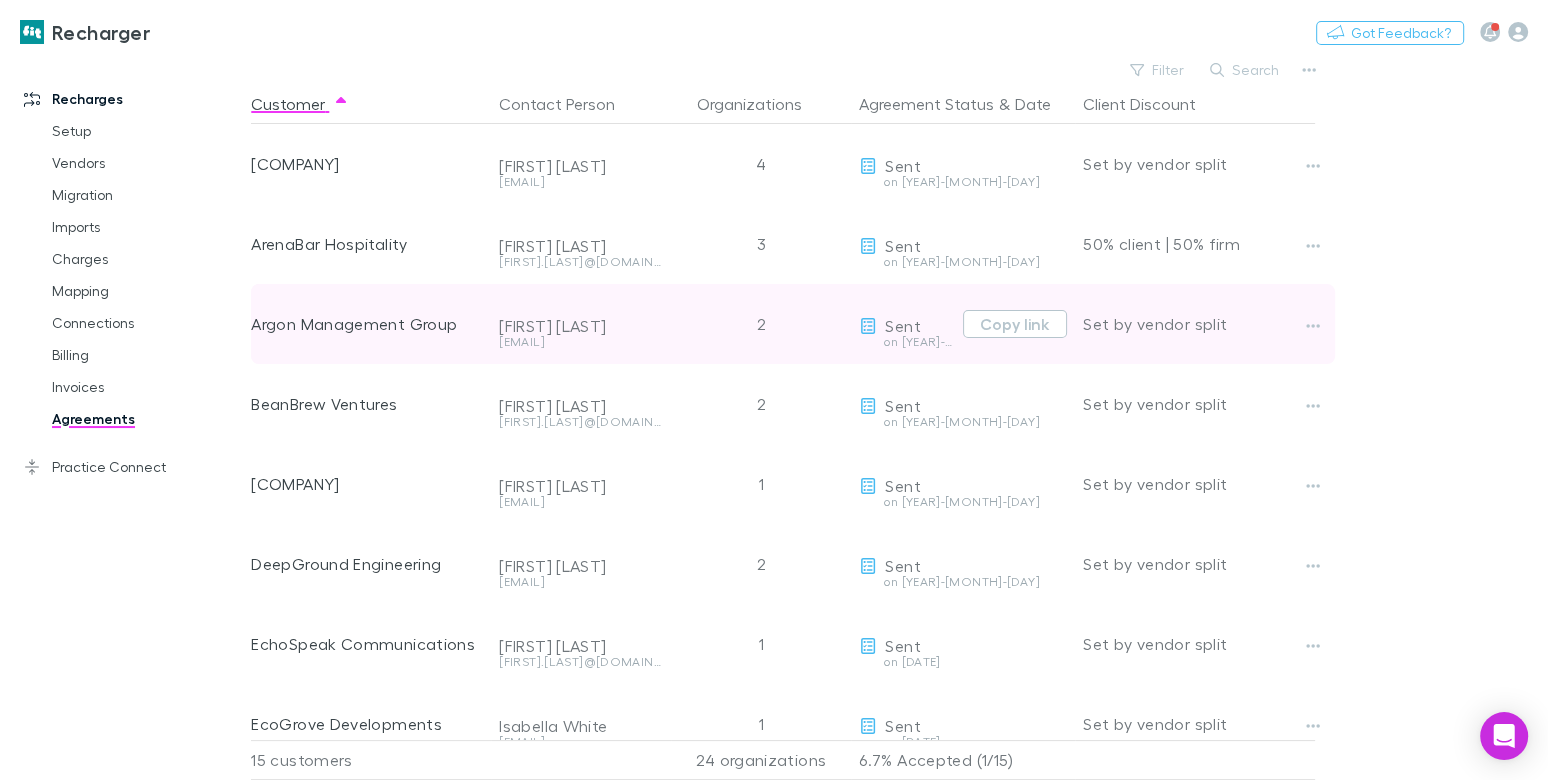 click on "Copy link" at bounding box center [1011, 324] 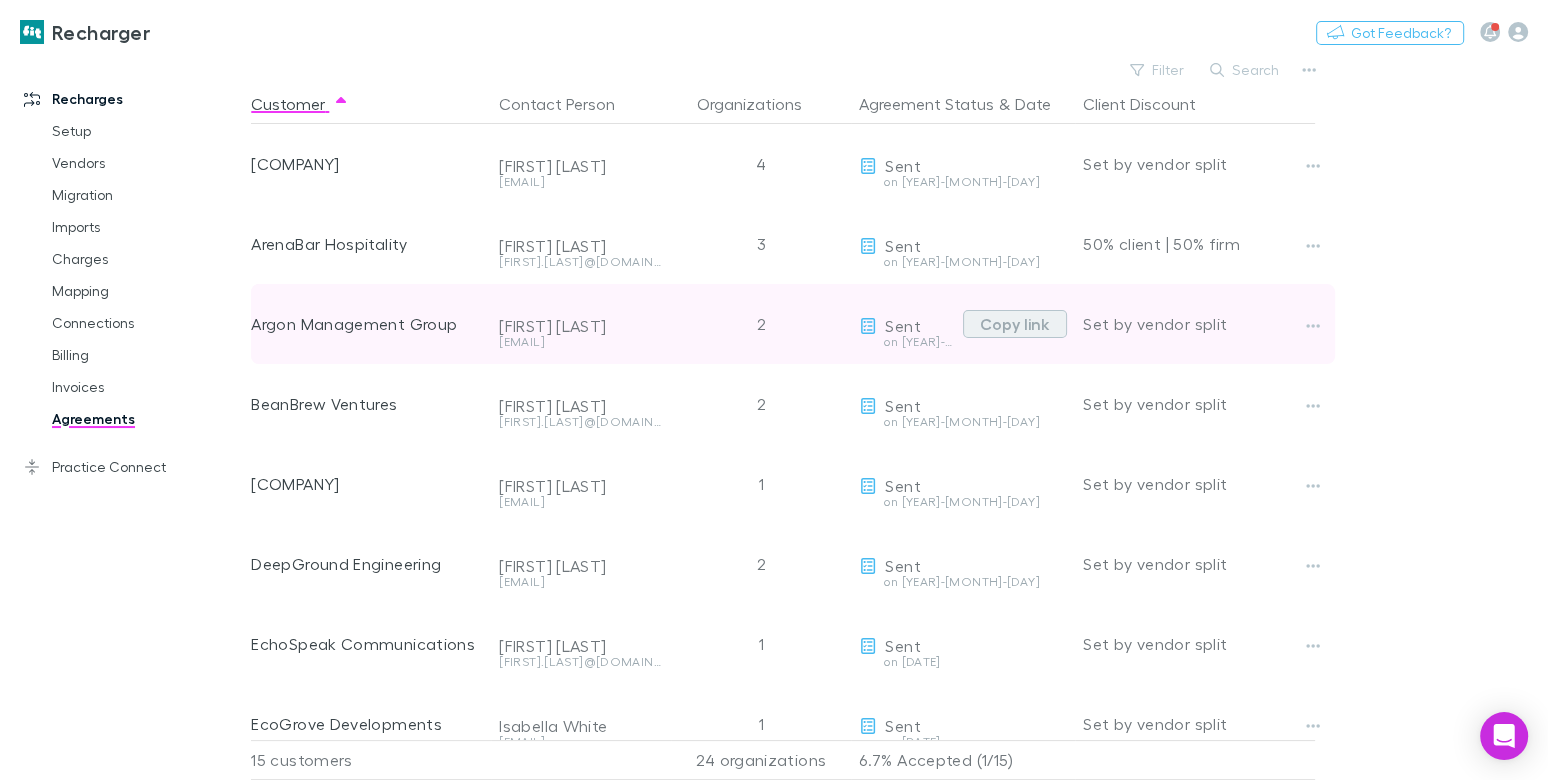 click on "Copy link" at bounding box center (1015, 324) 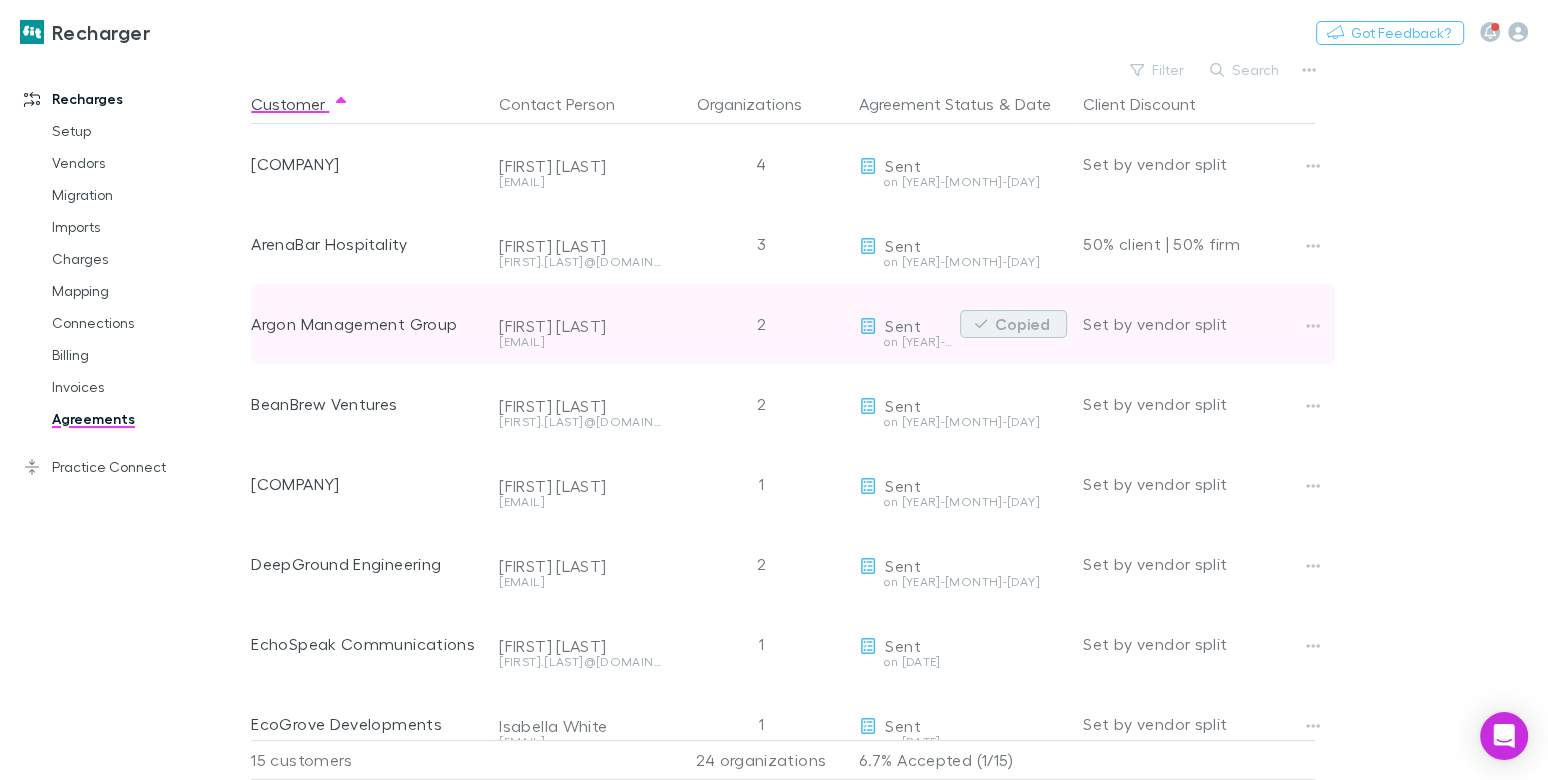 type 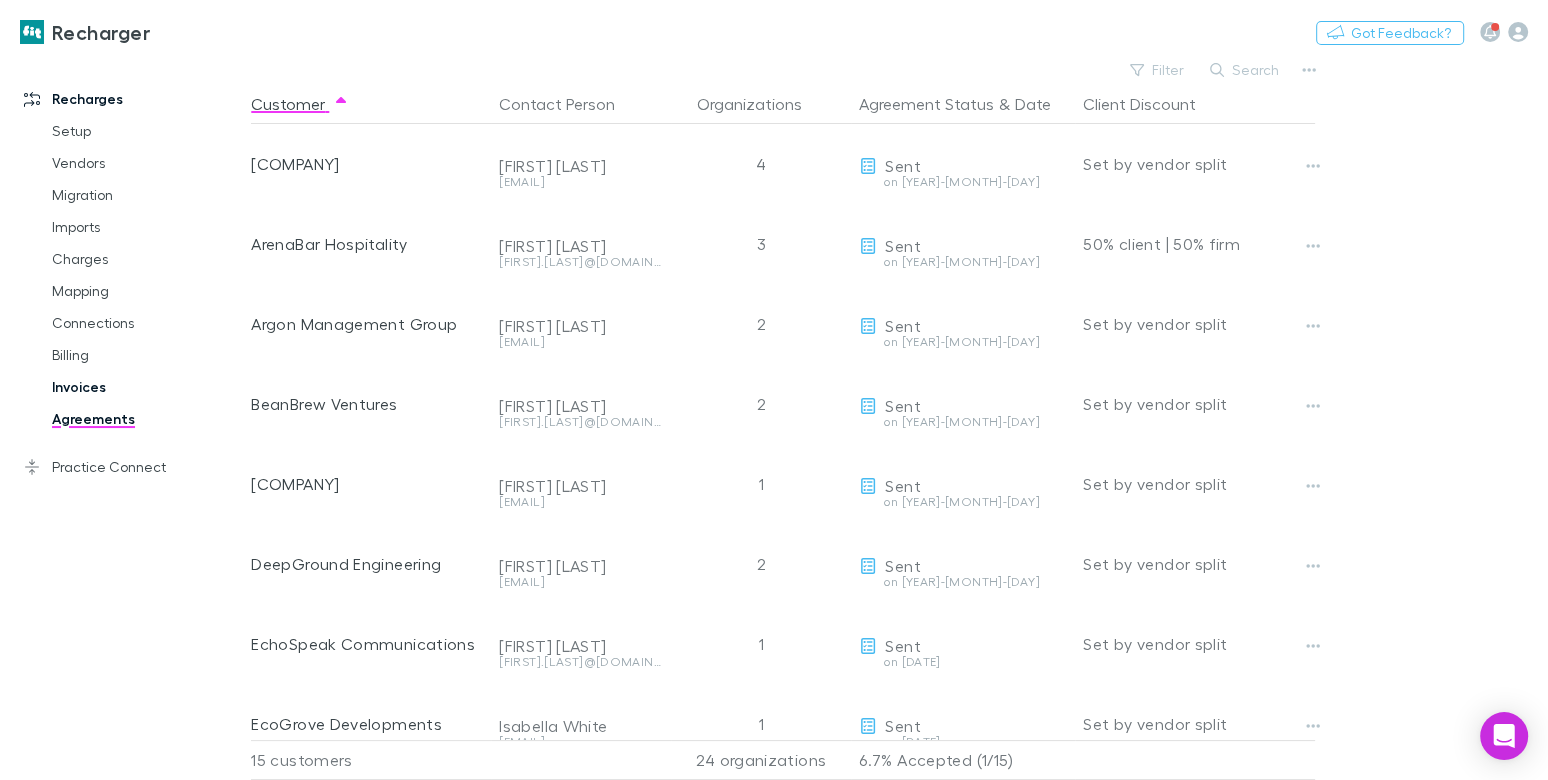 click on "Invoices" at bounding box center (139, 387) 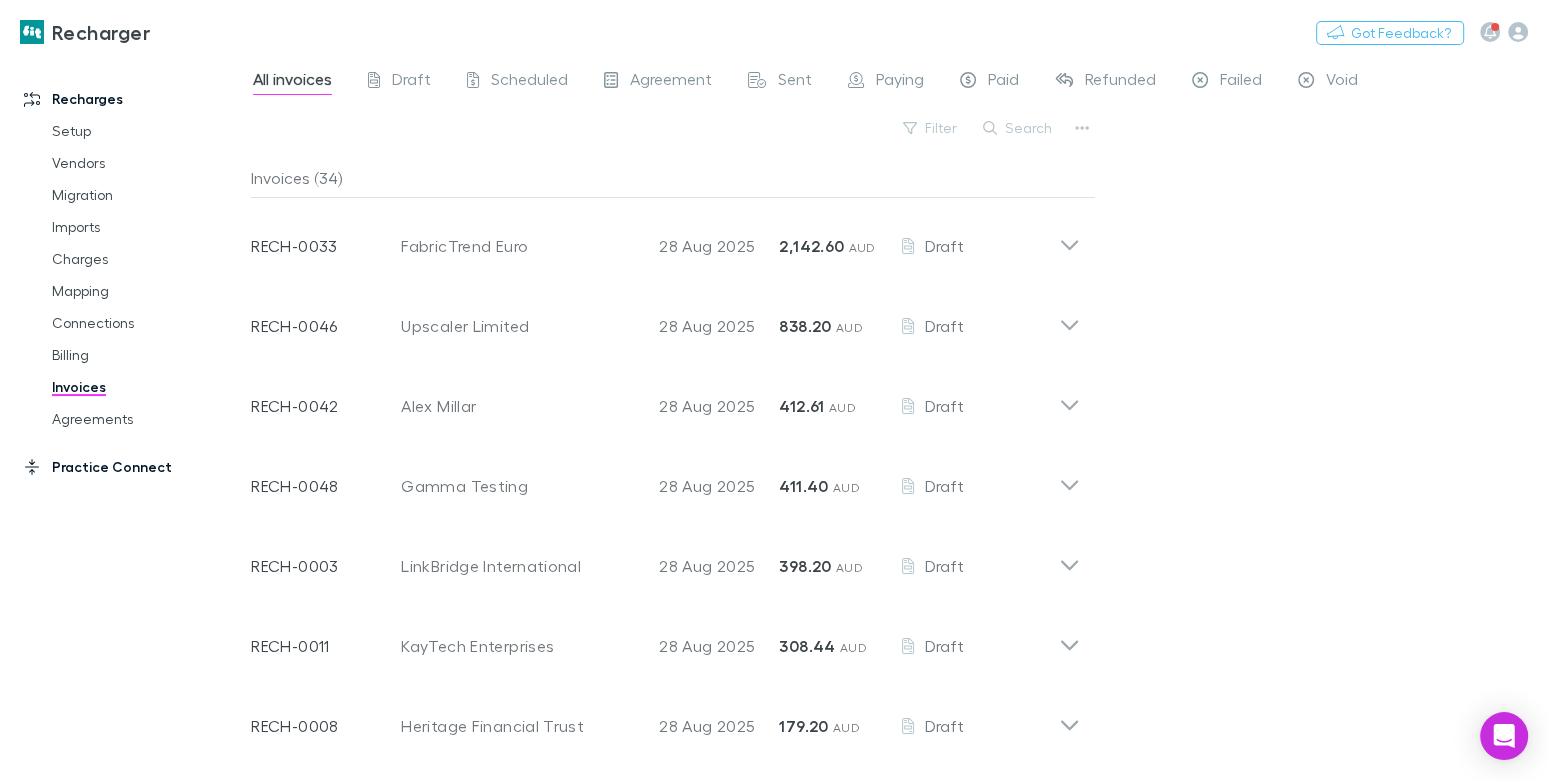 click on "Practice Connect" at bounding box center (125, 467) 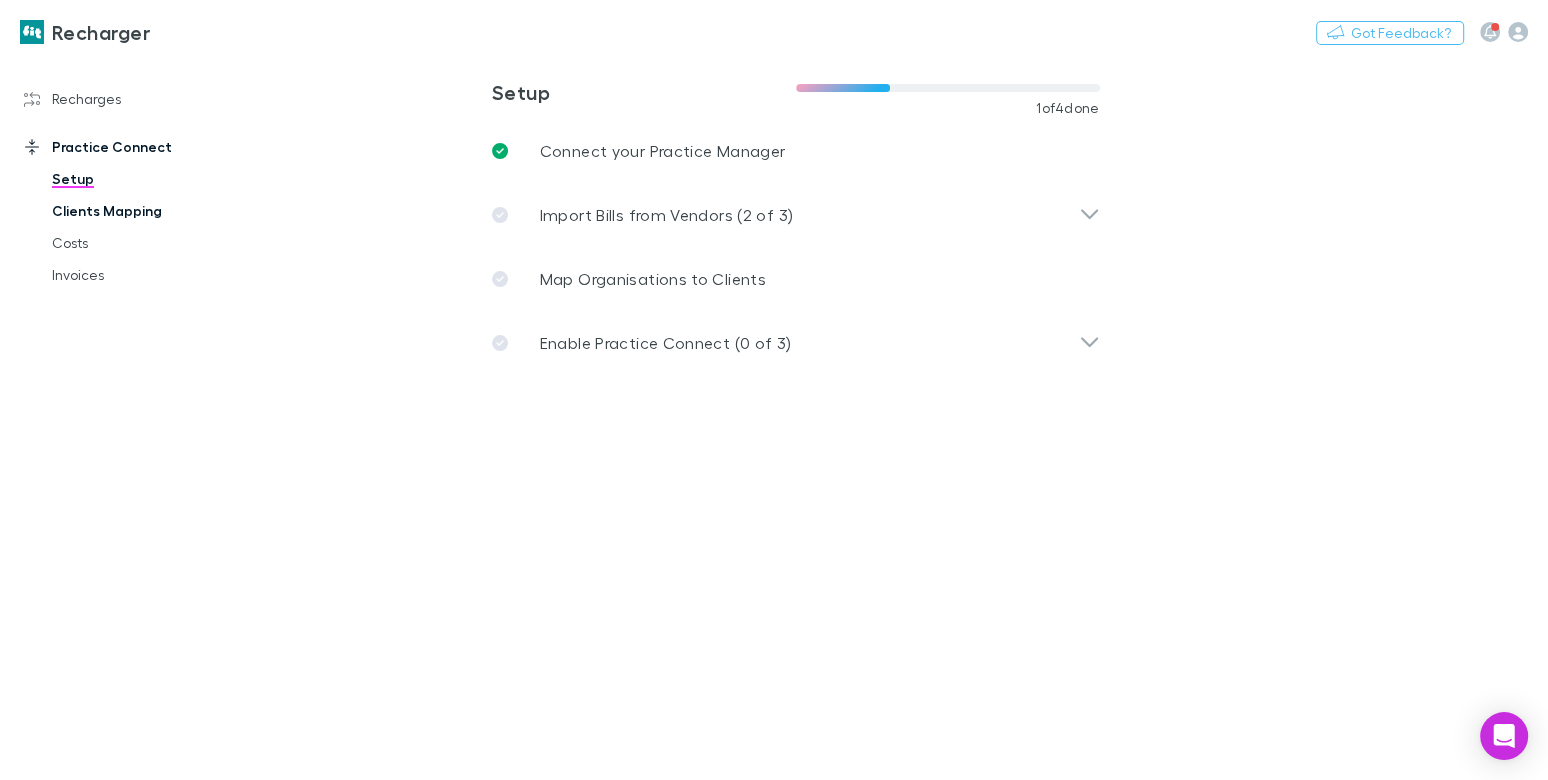 click on "Clients Mapping" at bounding box center [139, 211] 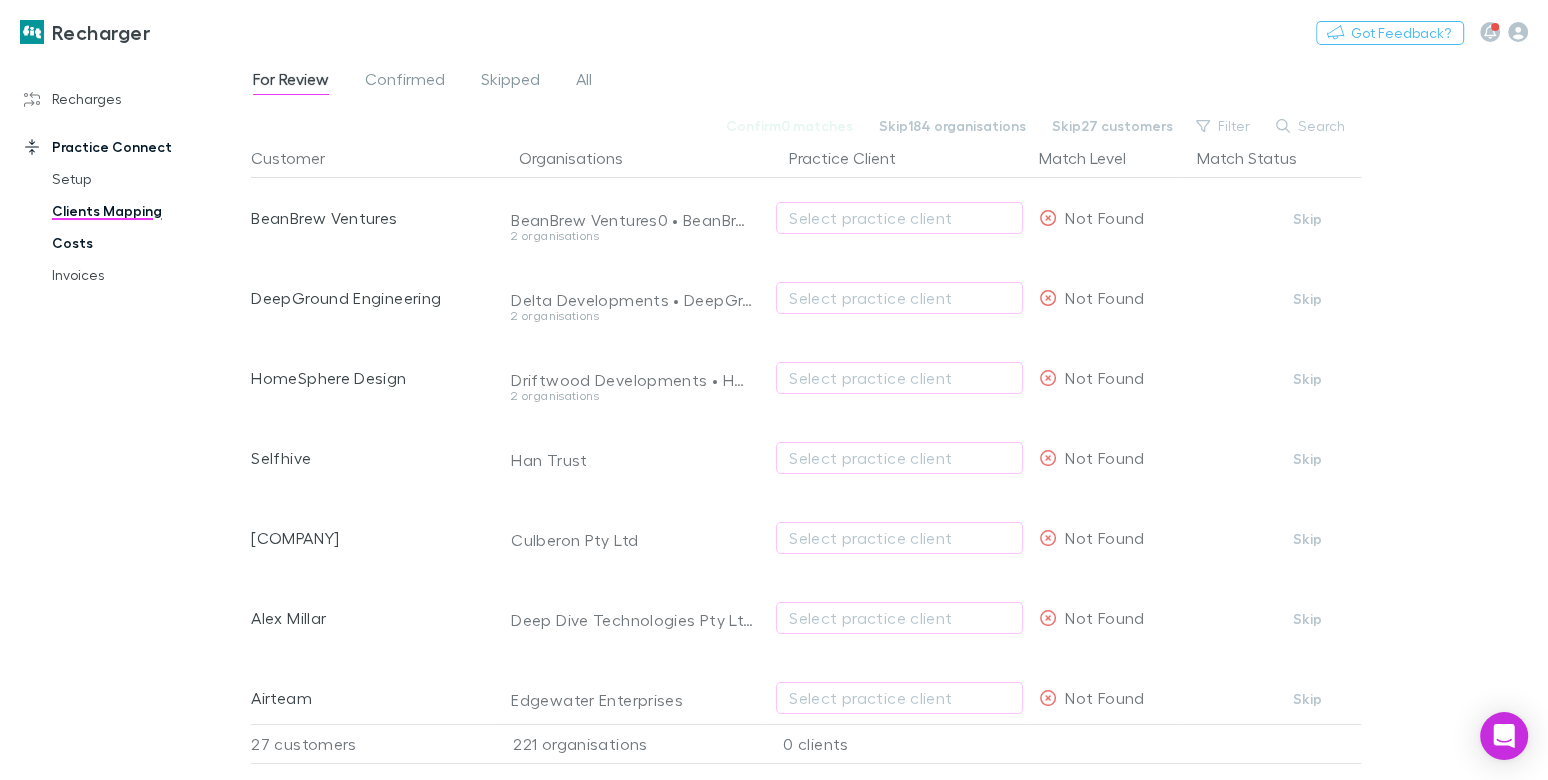 click on "Costs" at bounding box center [139, 243] 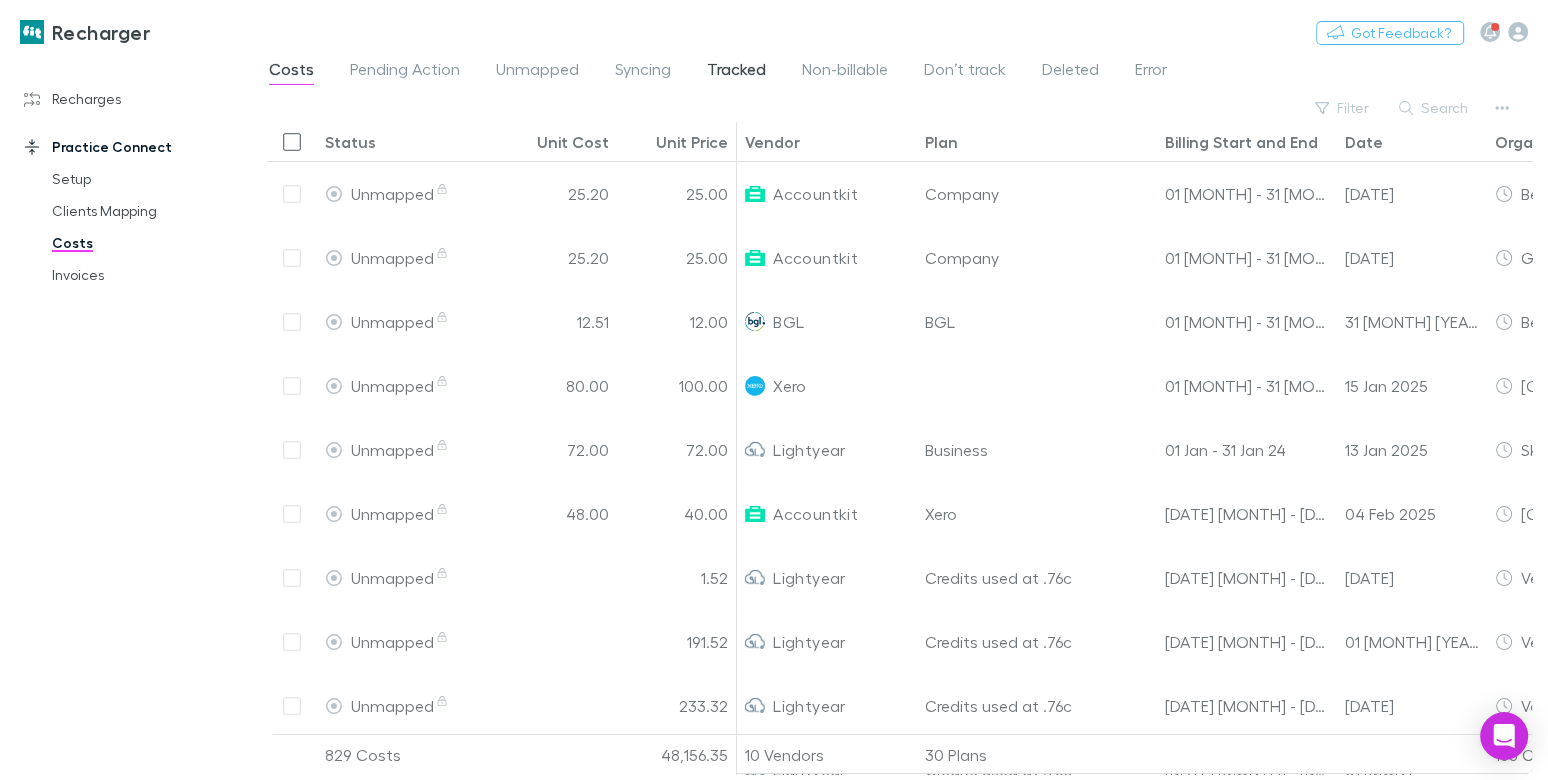 click on "Tracked" at bounding box center [736, 72] 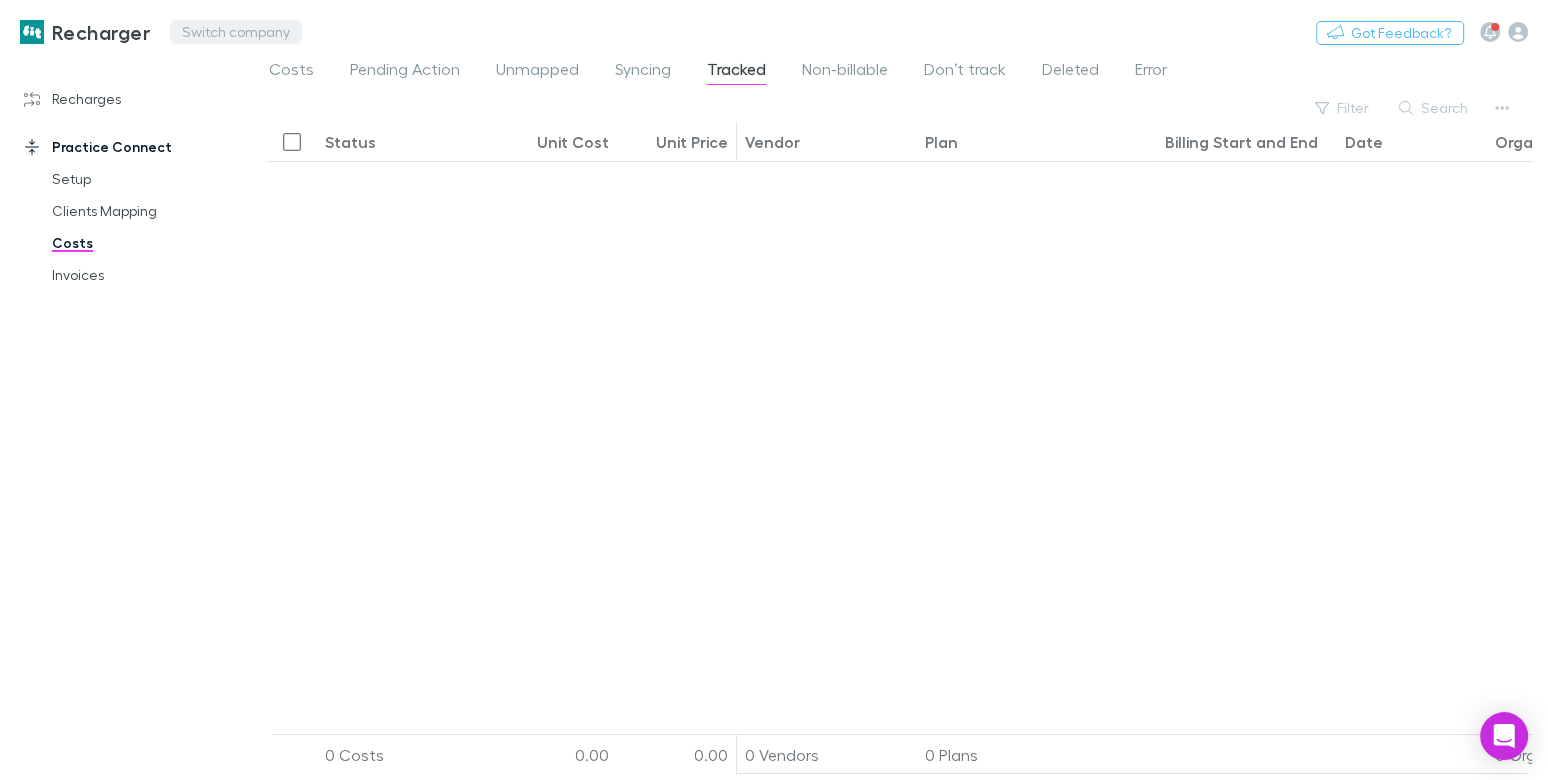 click on "Switch company" at bounding box center [236, 32] 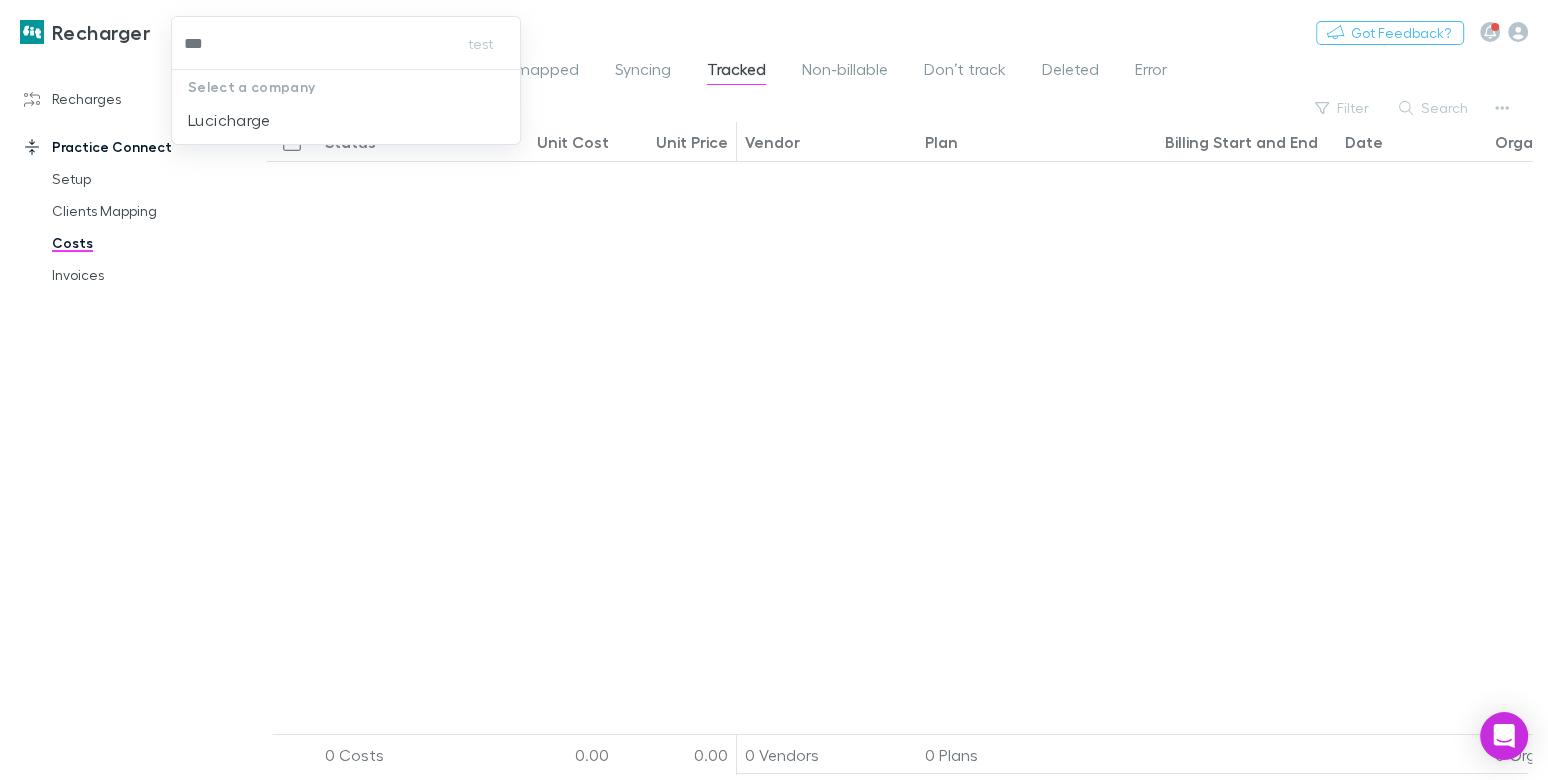 type on "****" 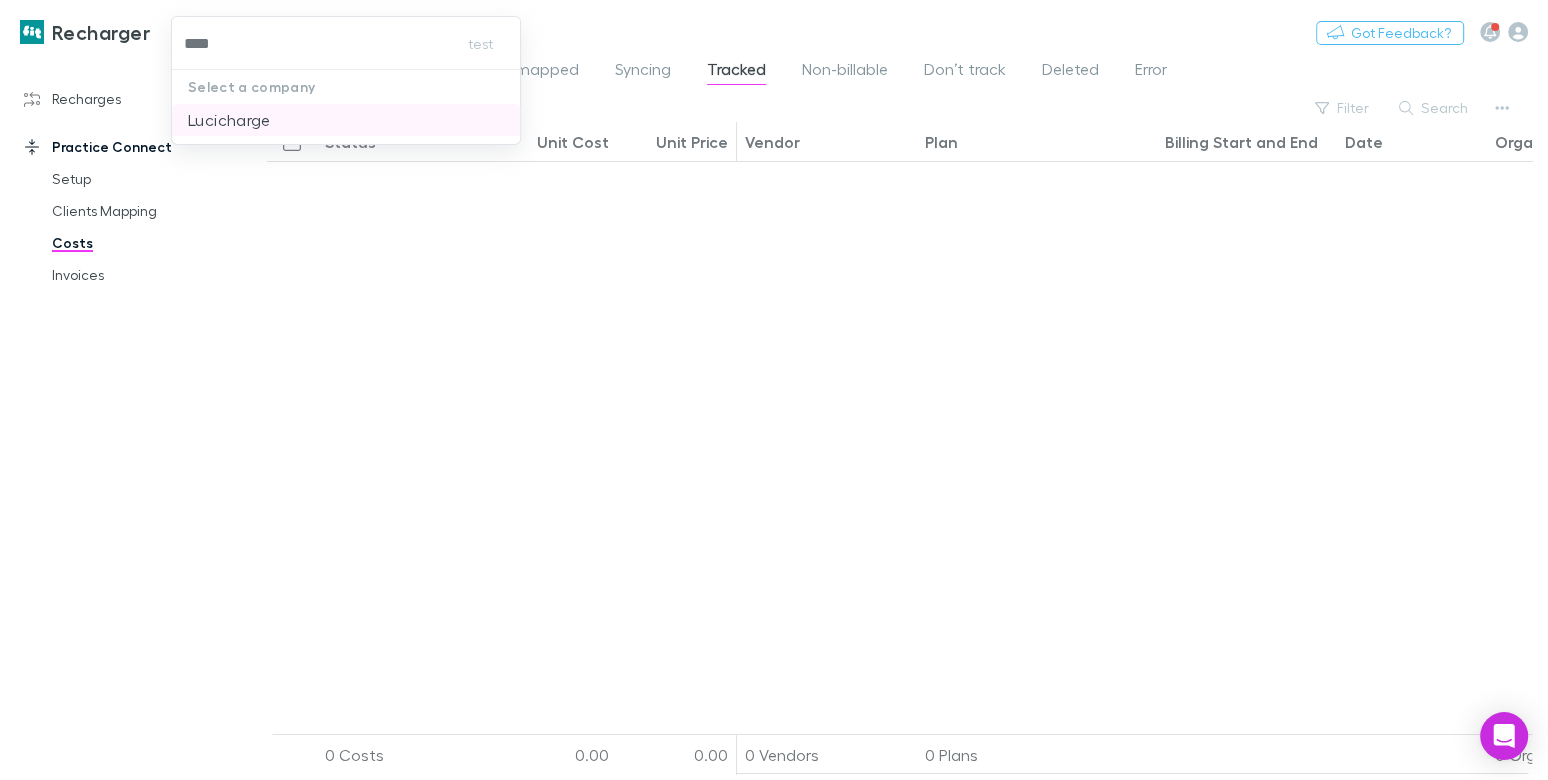 click on "Lucicharge" at bounding box center (229, 120) 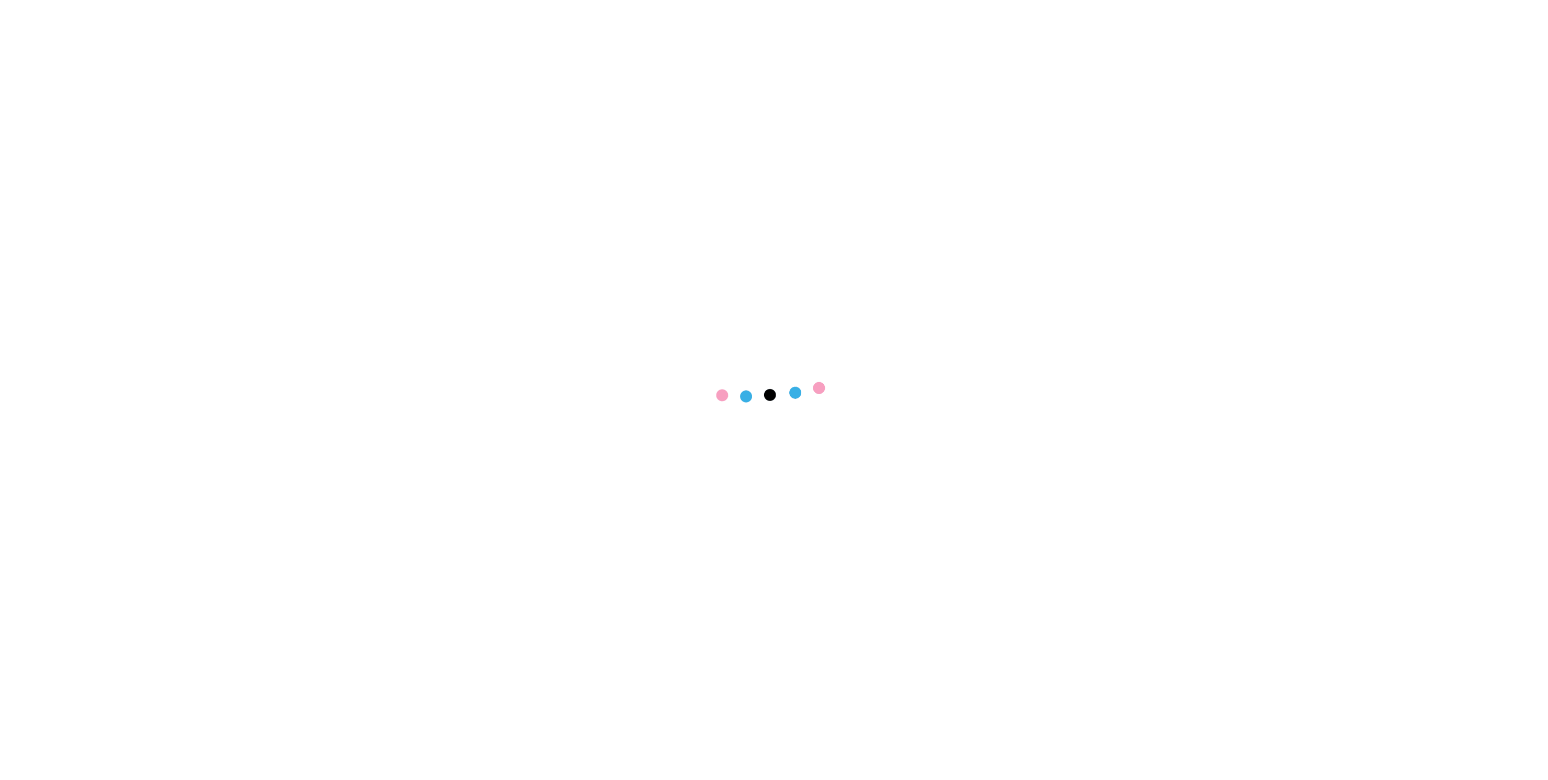scroll, scrollTop: 0, scrollLeft: 0, axis: both 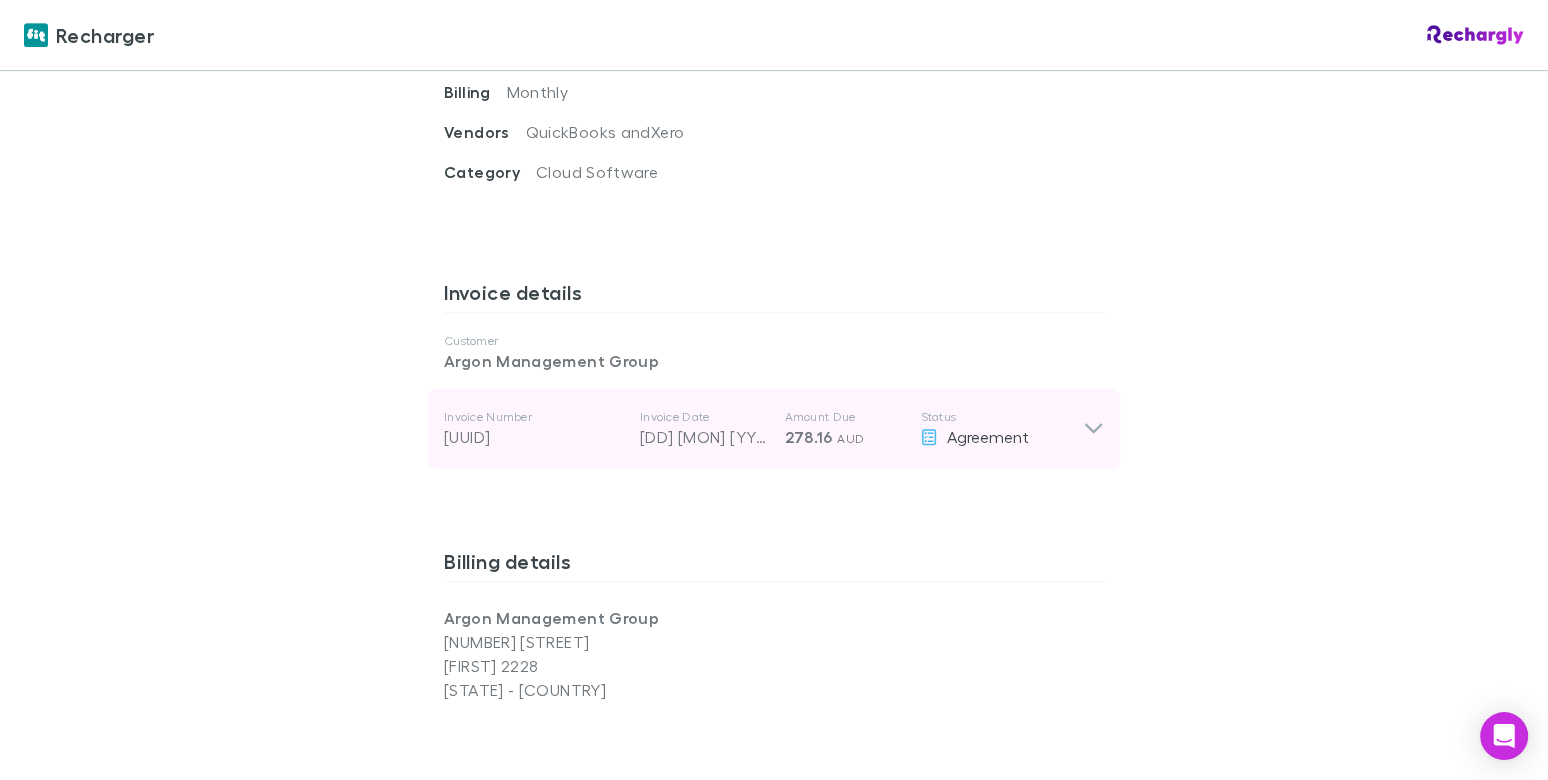 click on "[DD] [MON] [YYYY]" at bounding box center (704, 437) 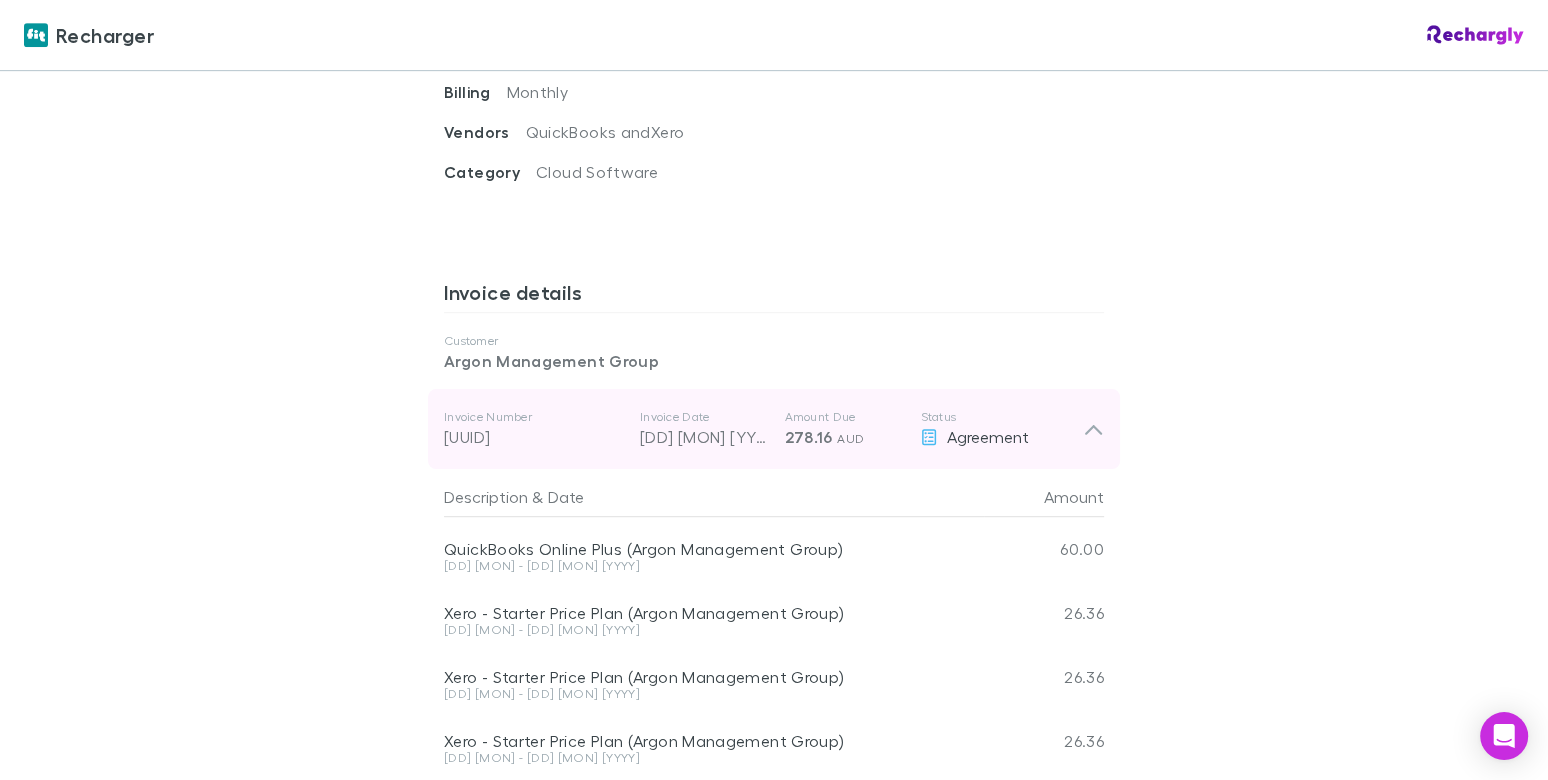 click on "[DD] [MON] [YYYY]" at bounding box center (704, 437) 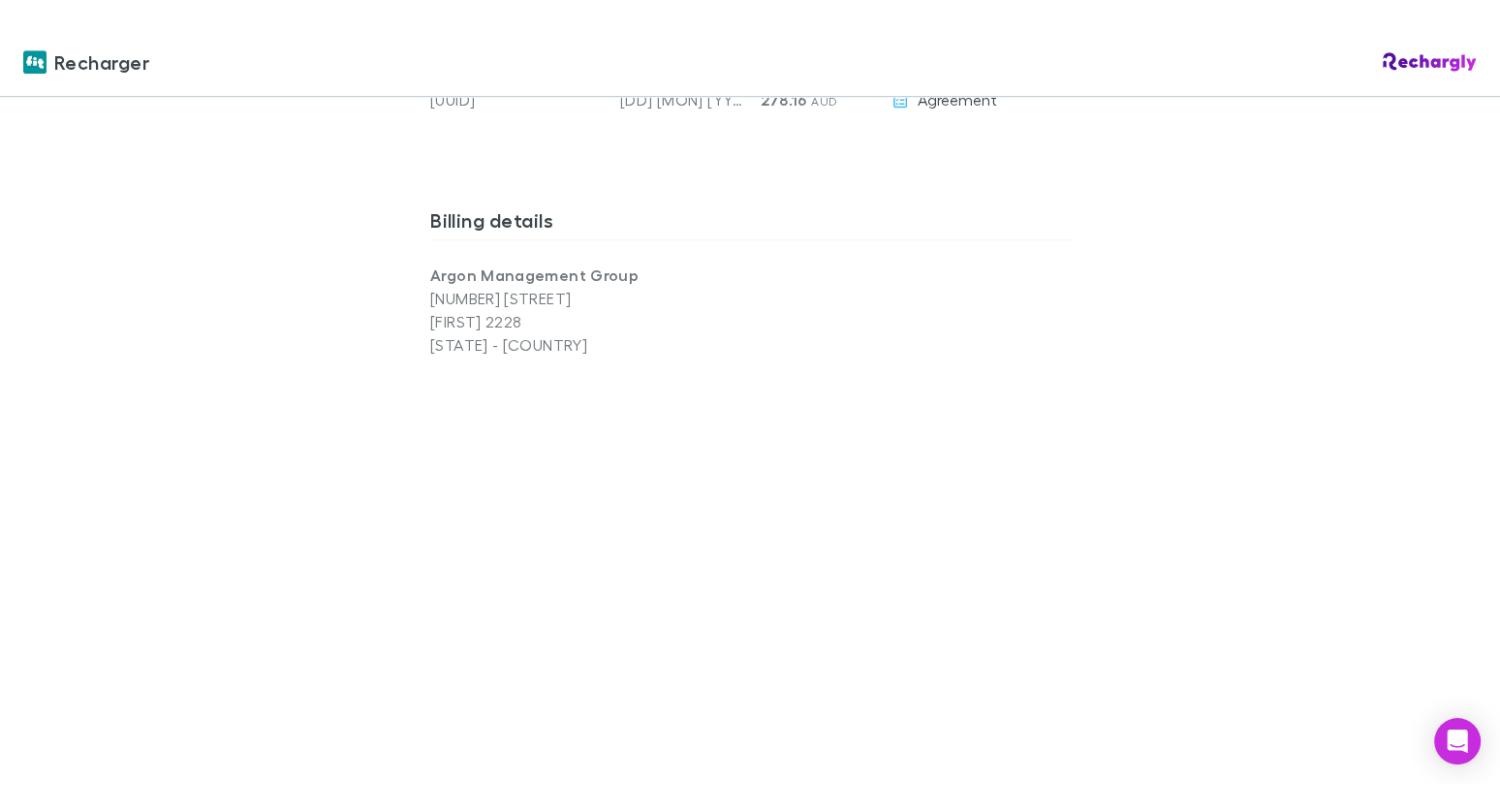 scroll, scrollTop: 1272, scrollLeft: 0, axis: vertical 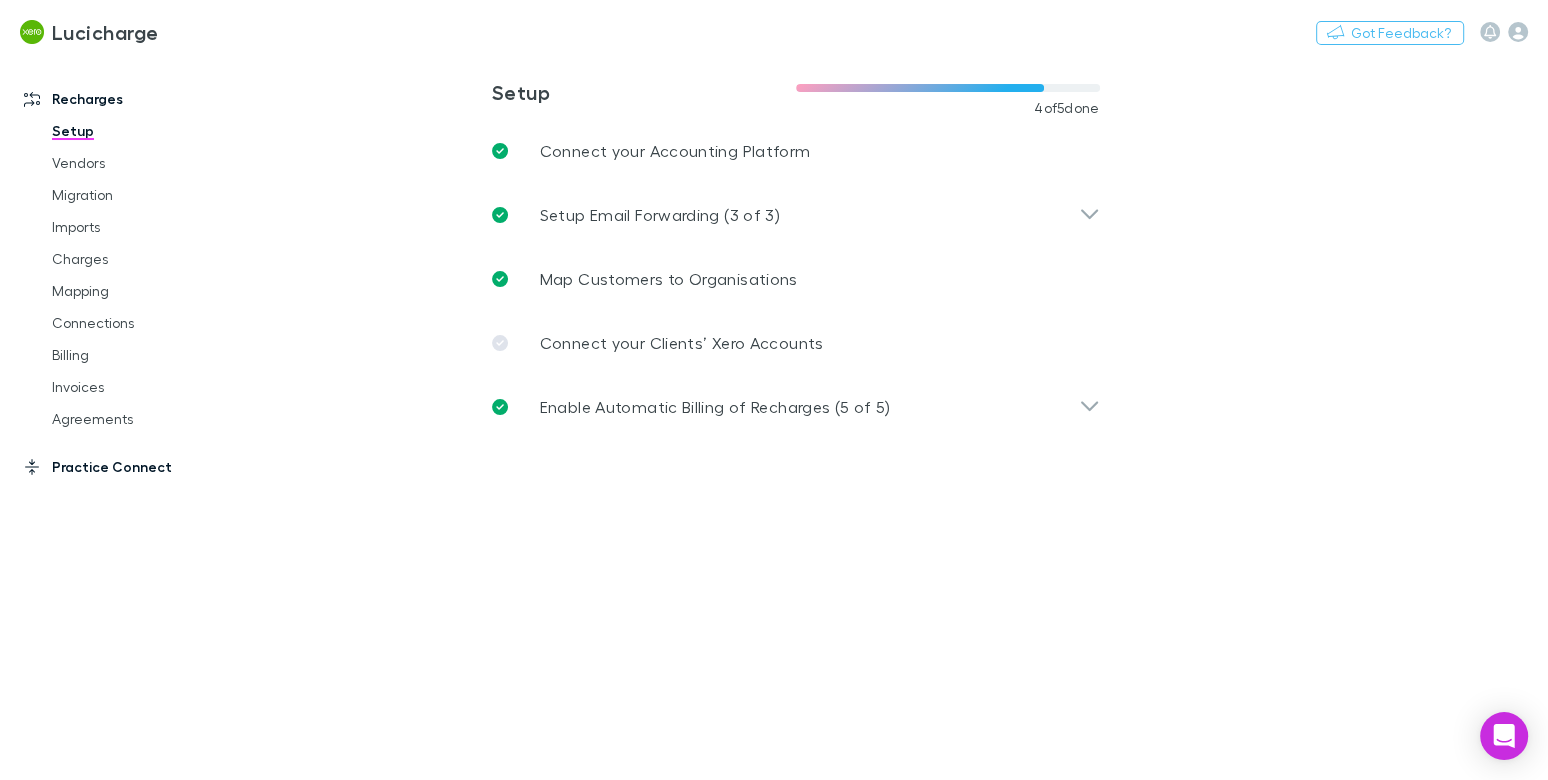 click on "Practice Connect" at bounding box center [125, 467] 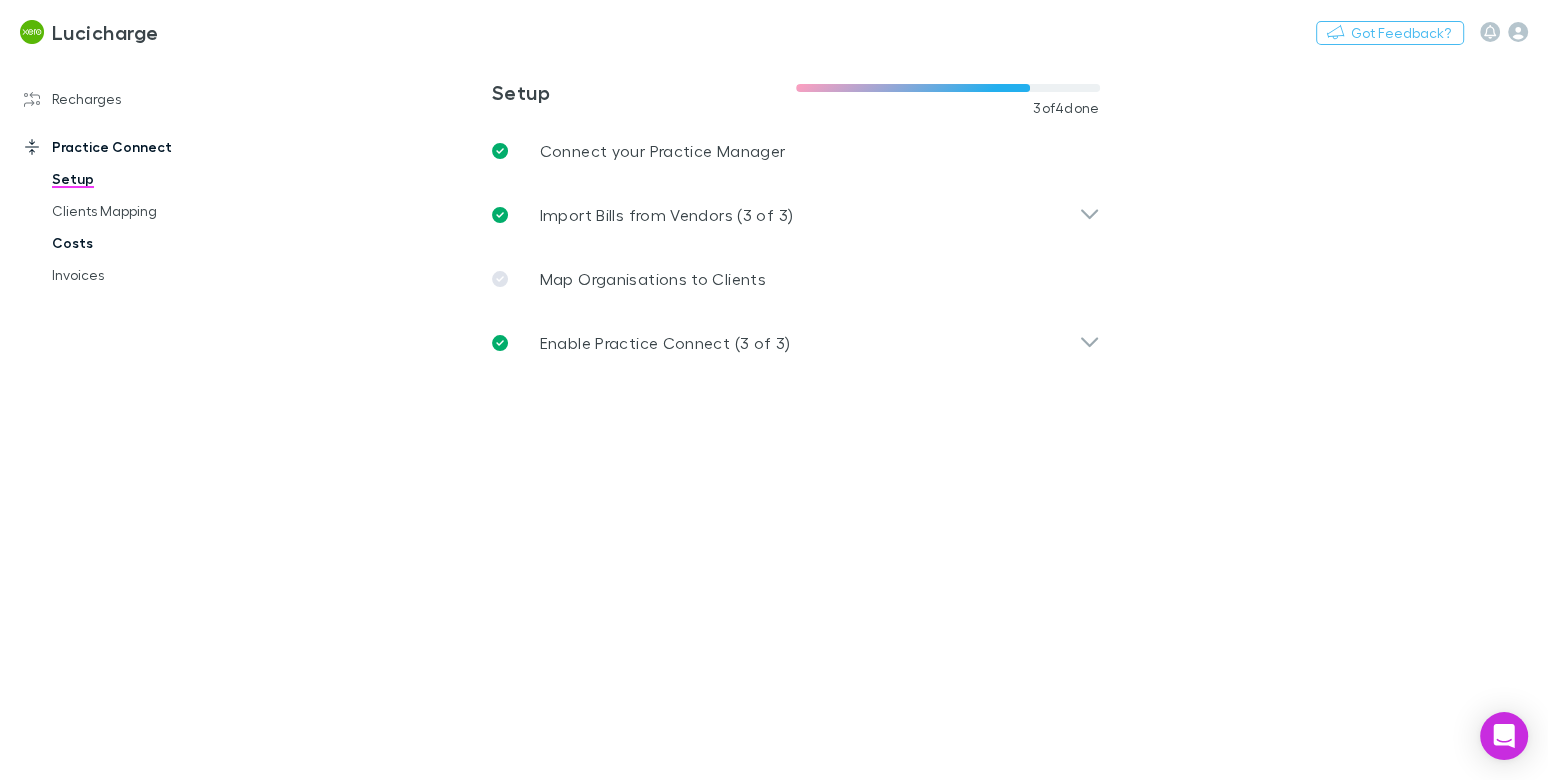 click on "Costs" at bounding box center (139, 243) 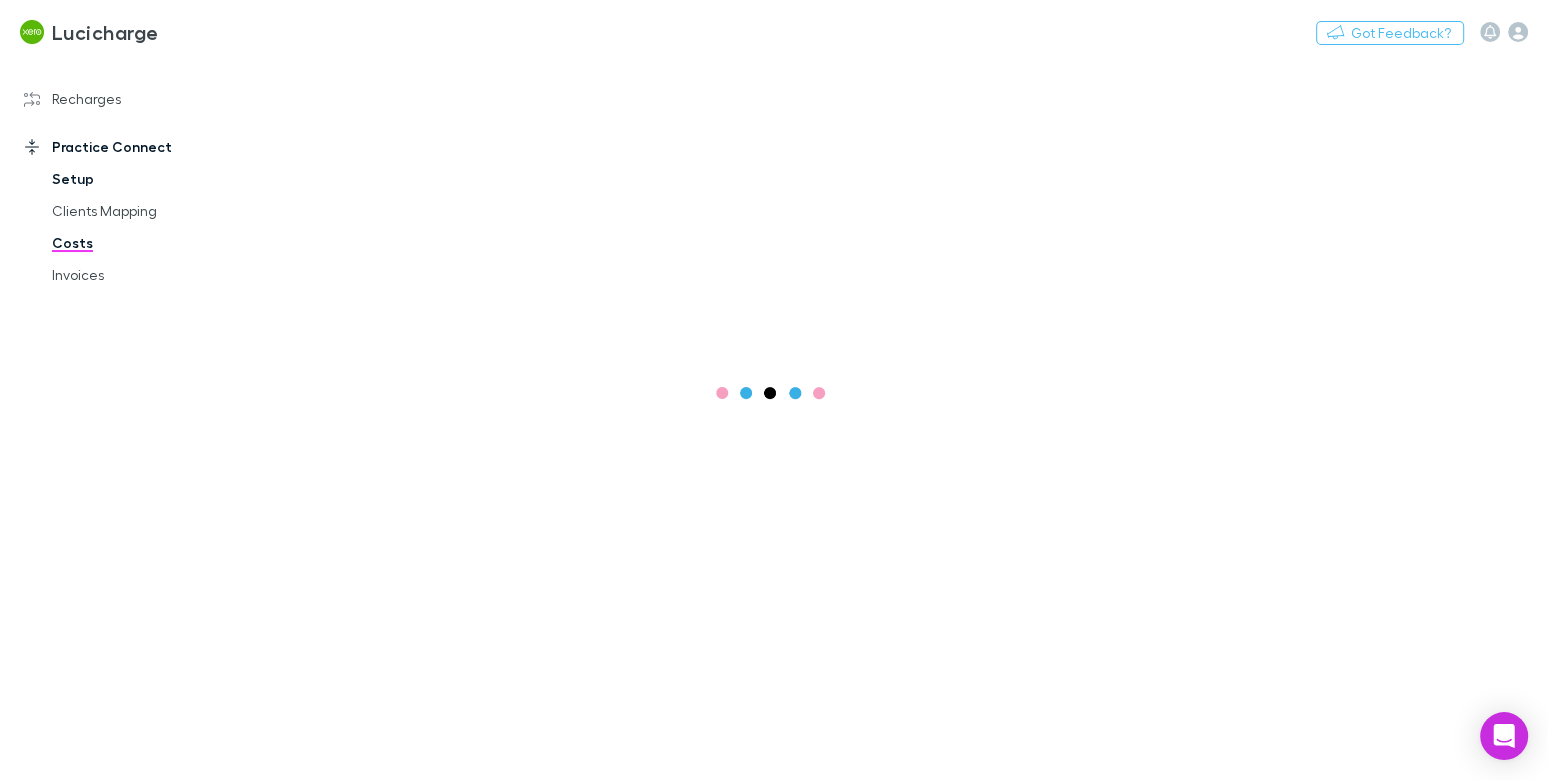 click on "Setup" at bounding box center (139, 179) 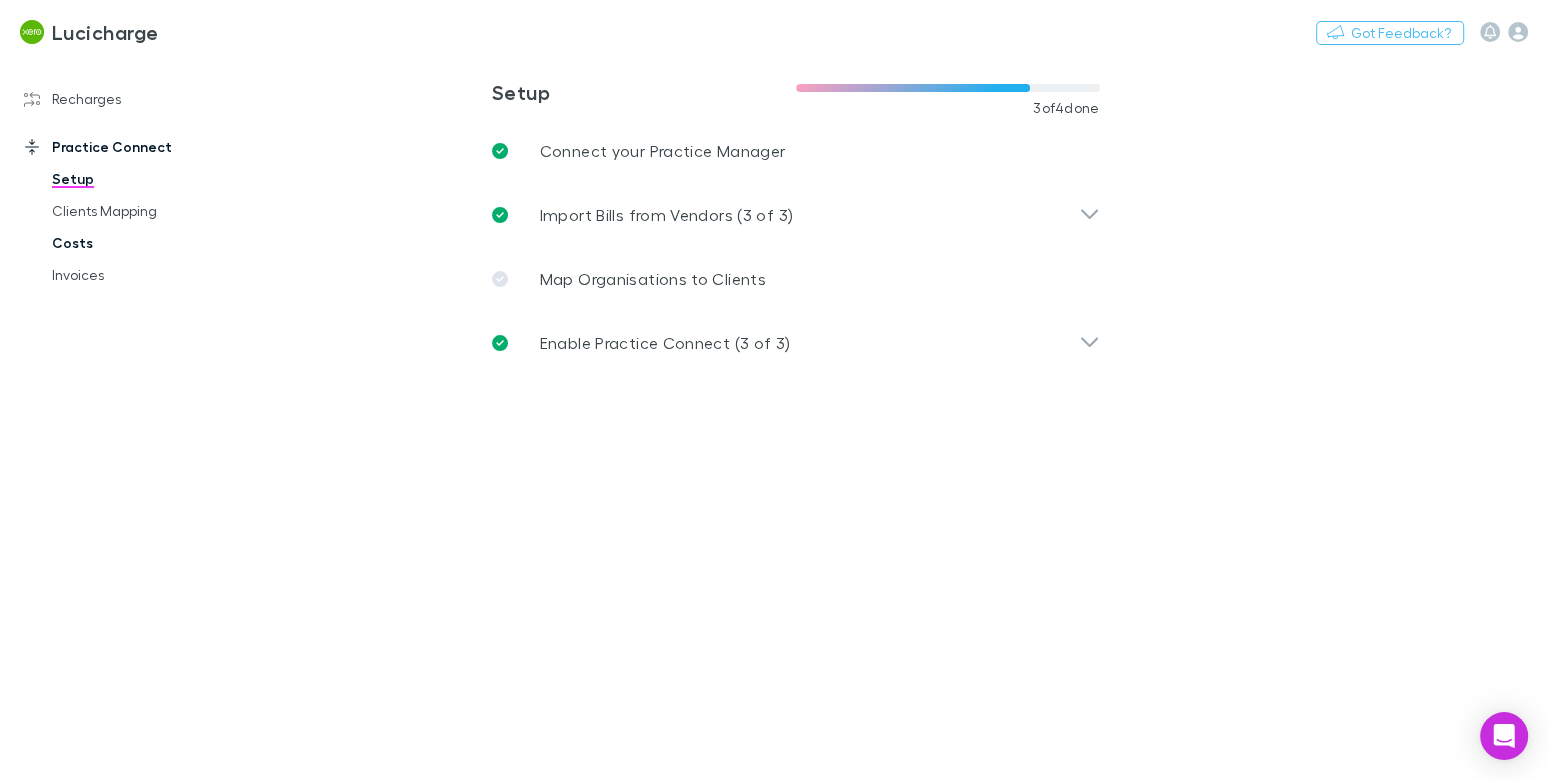 click on "Costs" at bounding box center [139, 243] 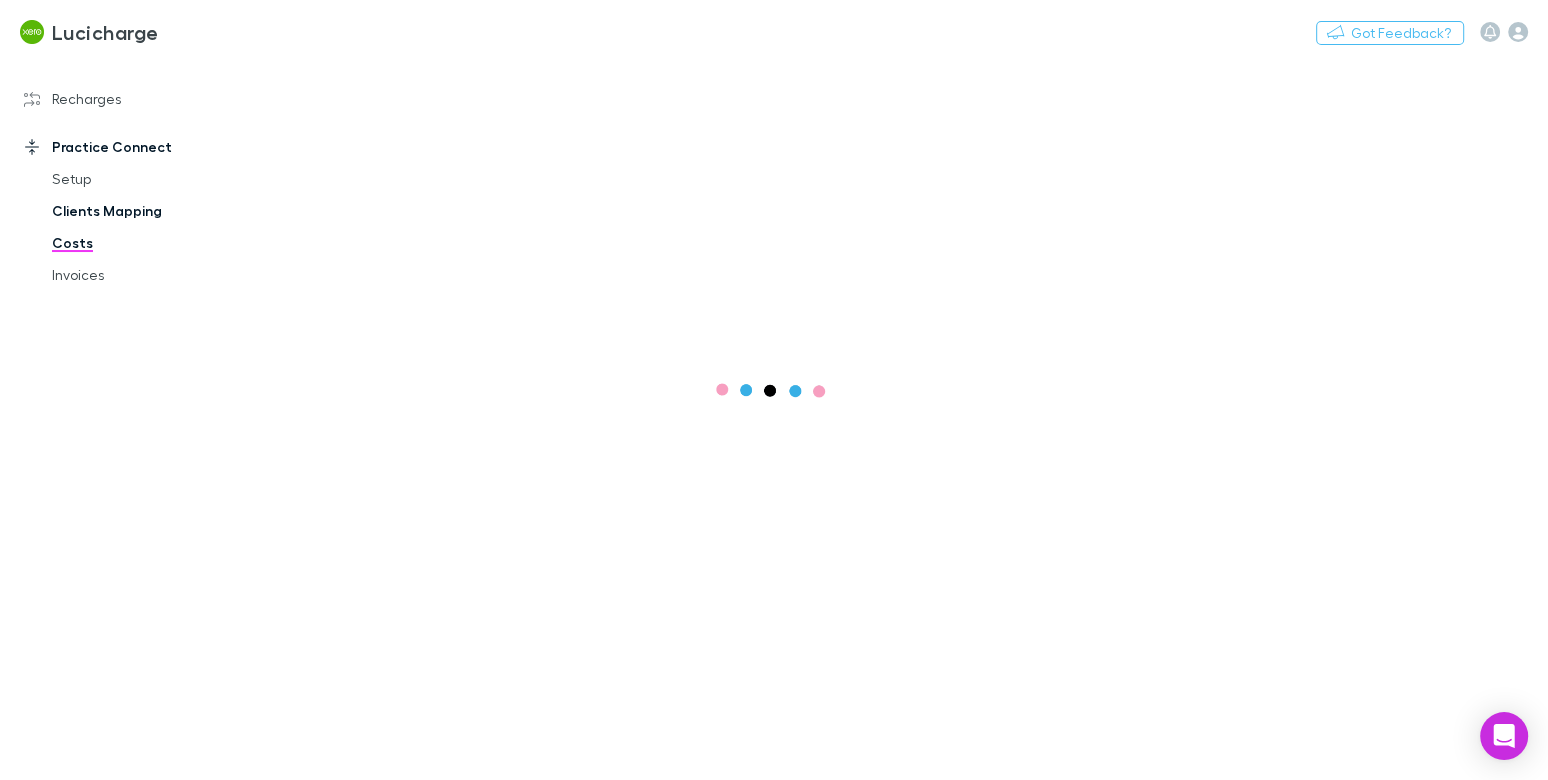 click on "Clients Mapping" at bounding box center [139, 211] 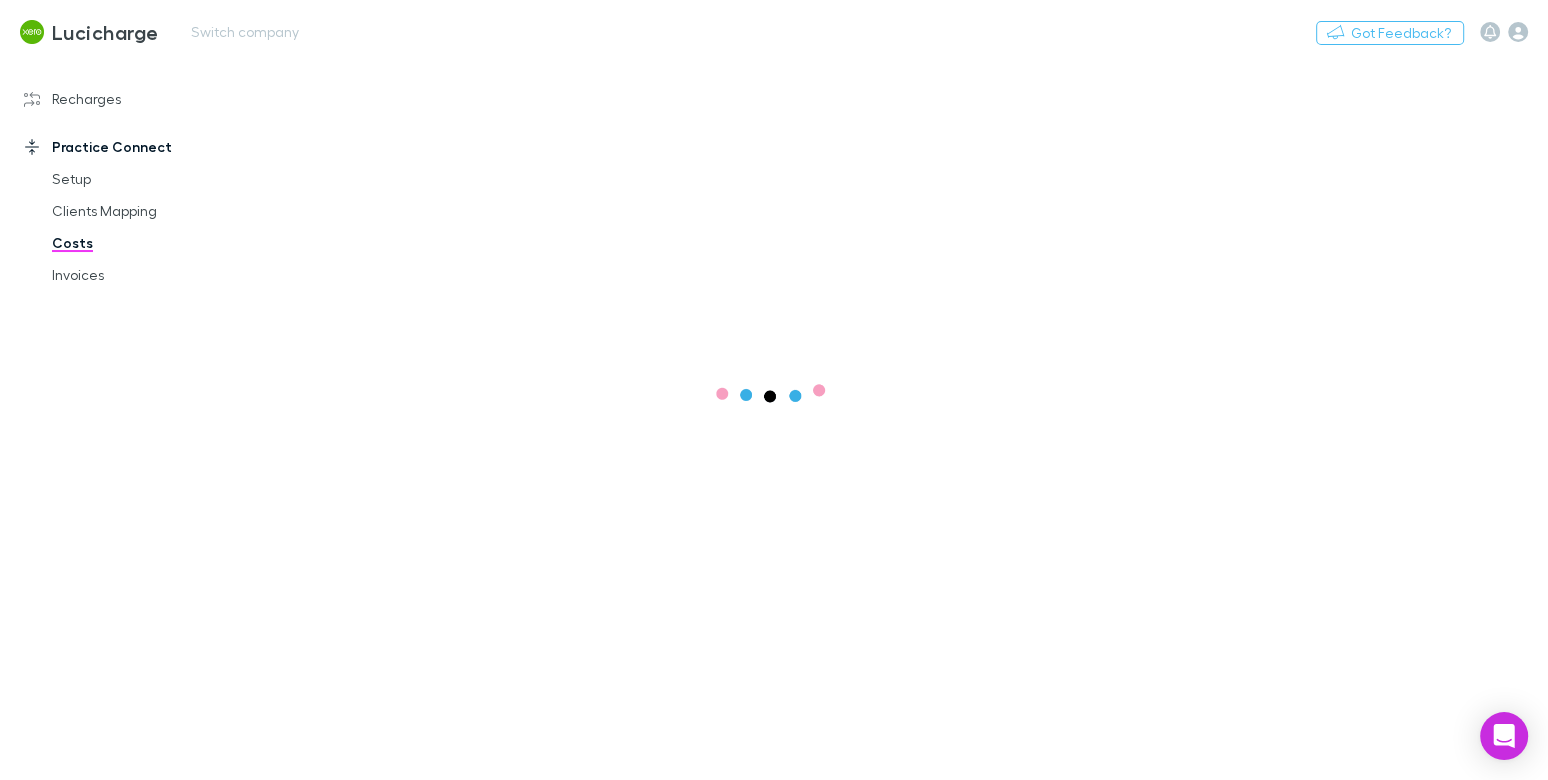 click on "Setup" at bounding box center [139, 179] 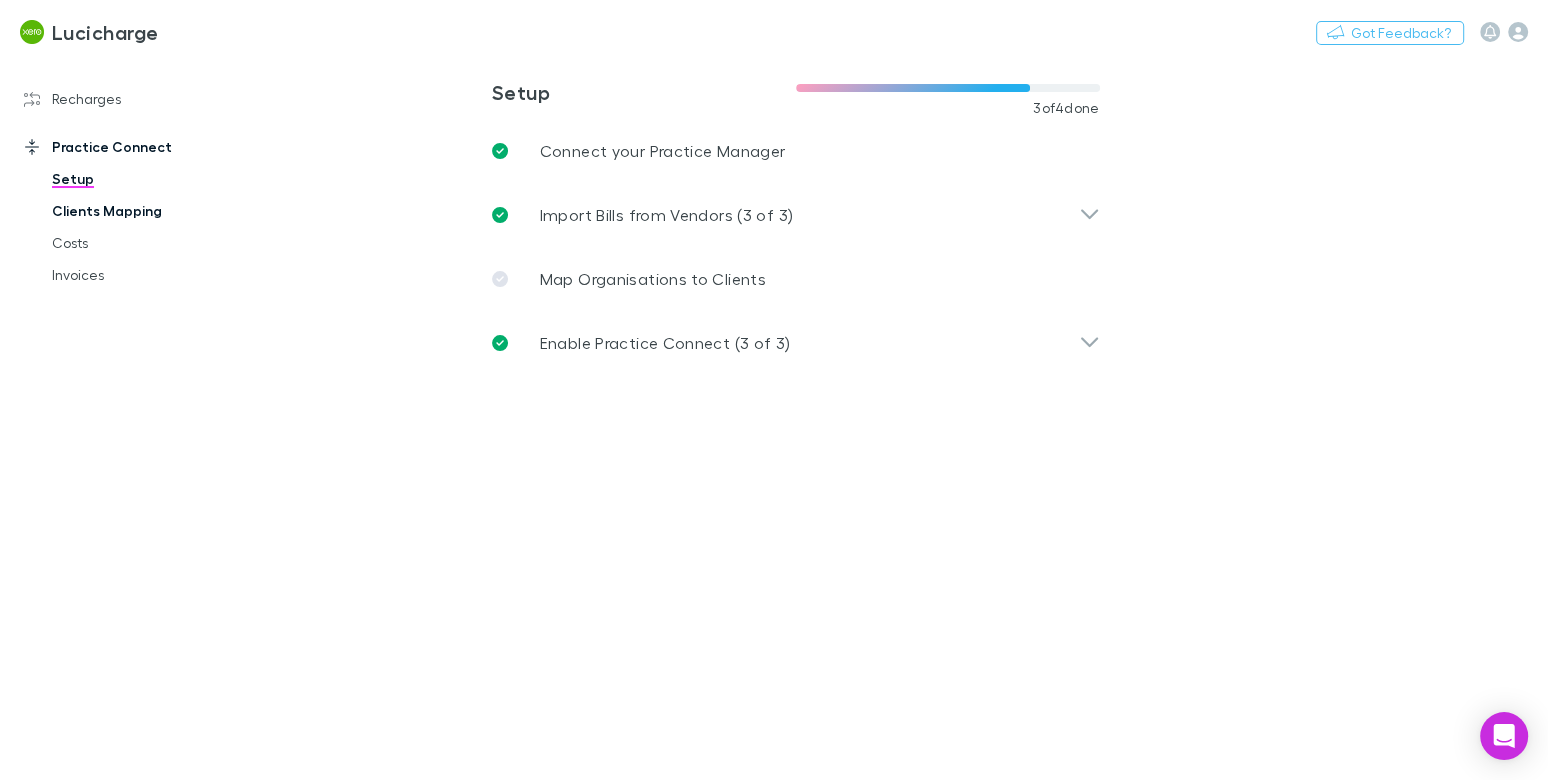 click on "Clients Mapping" at bounding box center (139, 211) 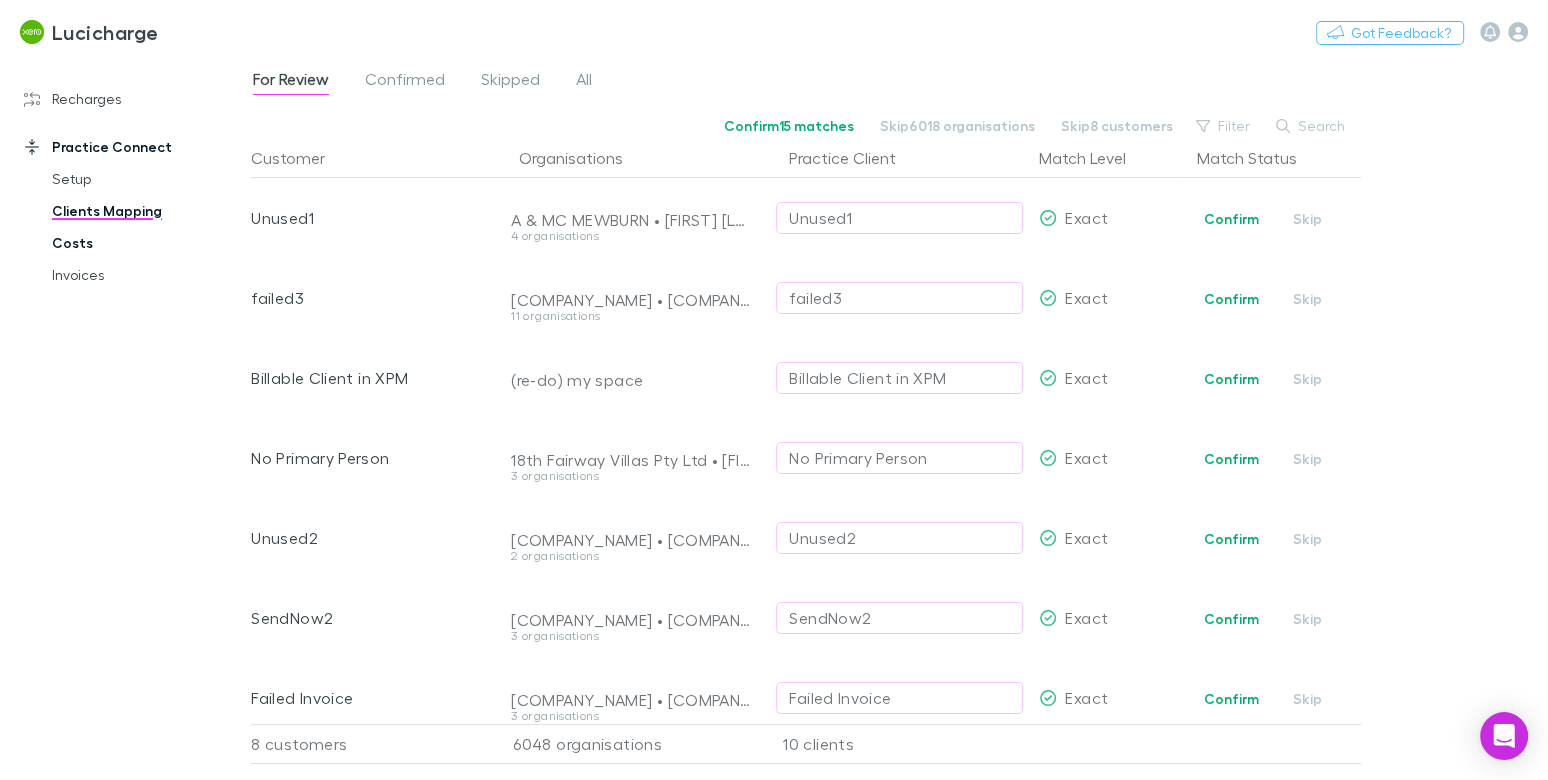 click on "Costs" at bounding box center [139, 243] 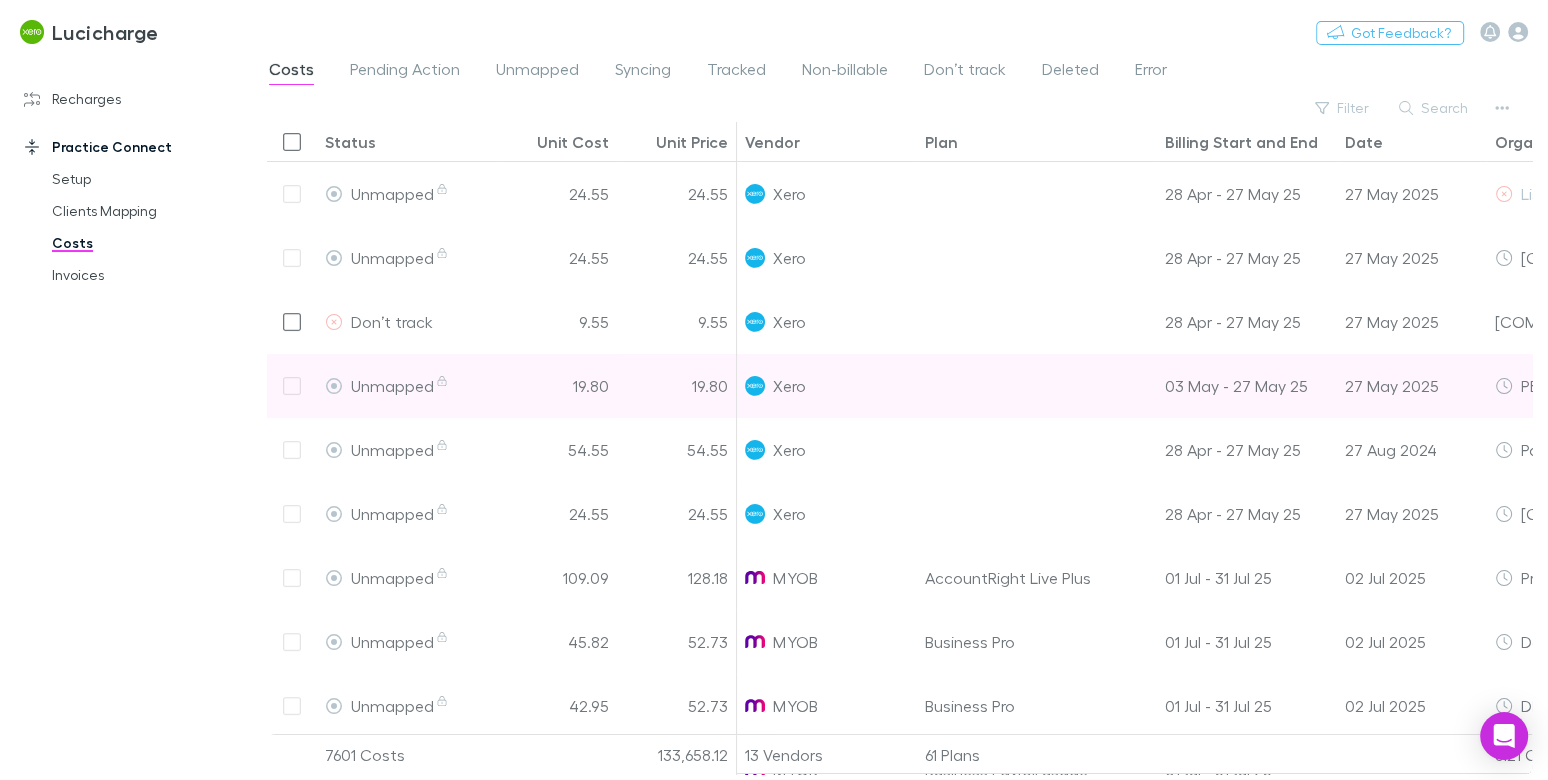 scroll, scrollTop: 75, scrollLeft: 0, axis: vertical 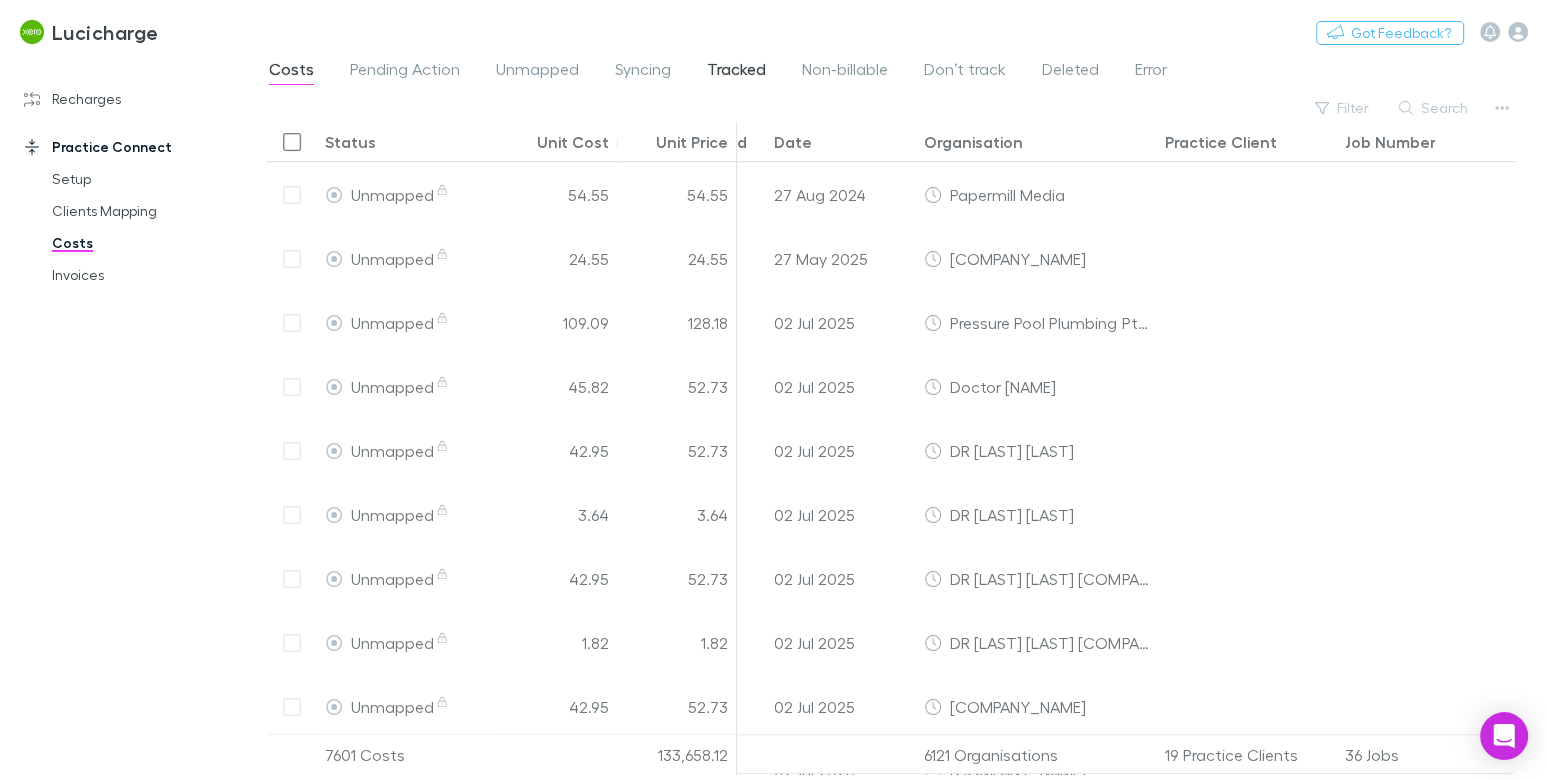 click on "Tracked" at bounding box center (736, 72) 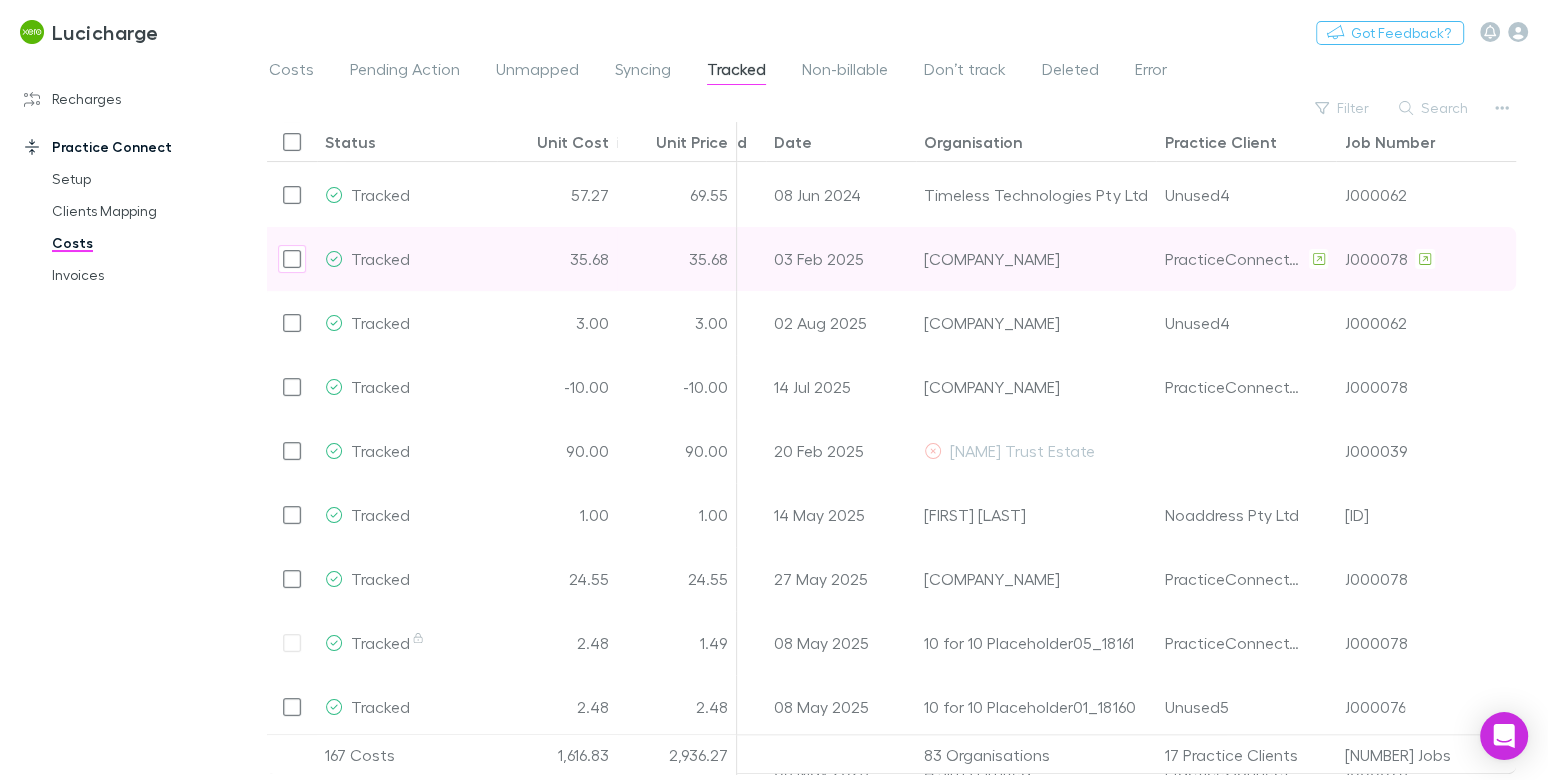 scroll, scrollTop: 296, scrollLeft: 571, axis: both 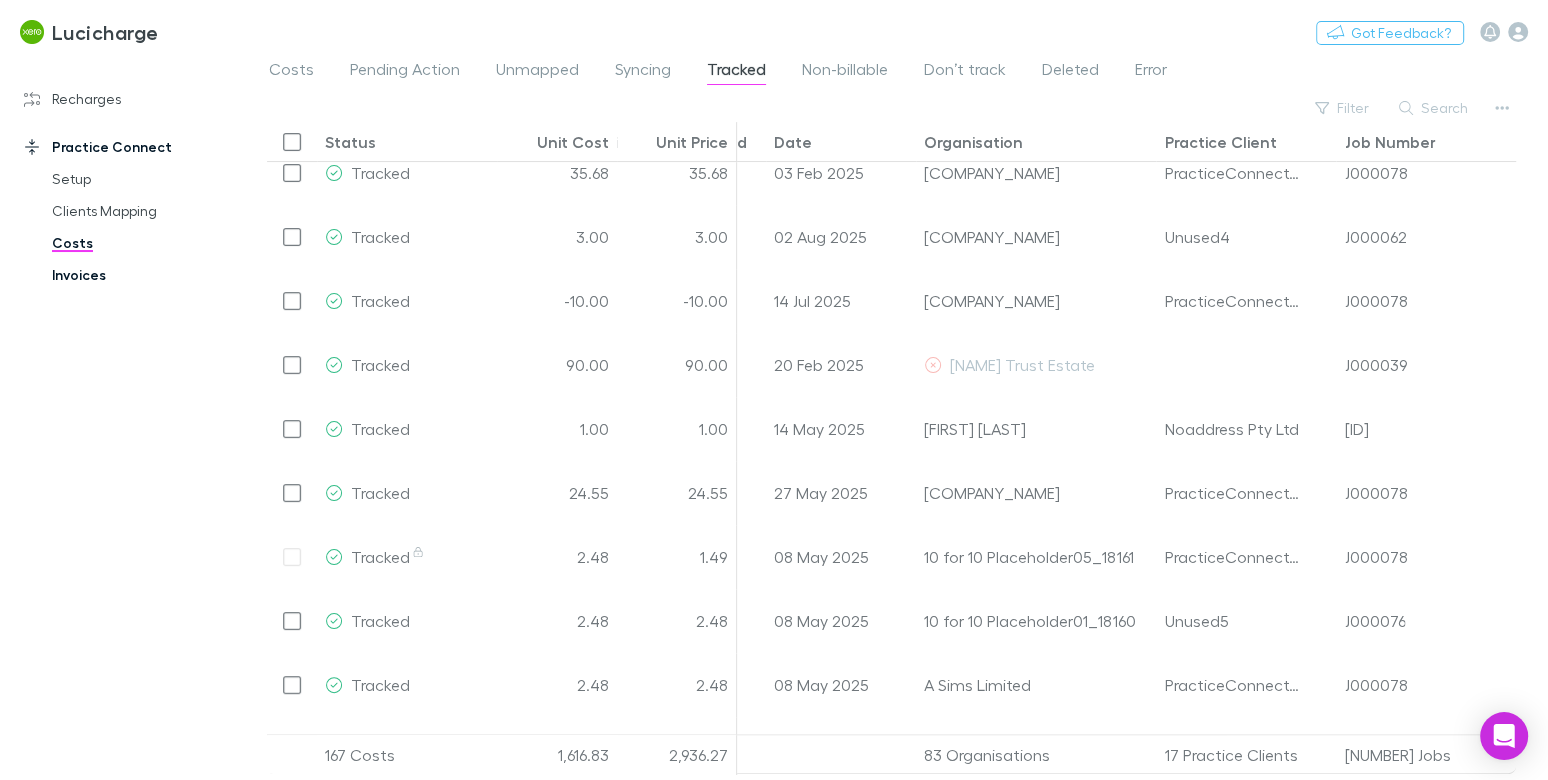click on "Invoices" at bounding box center (139, 275) 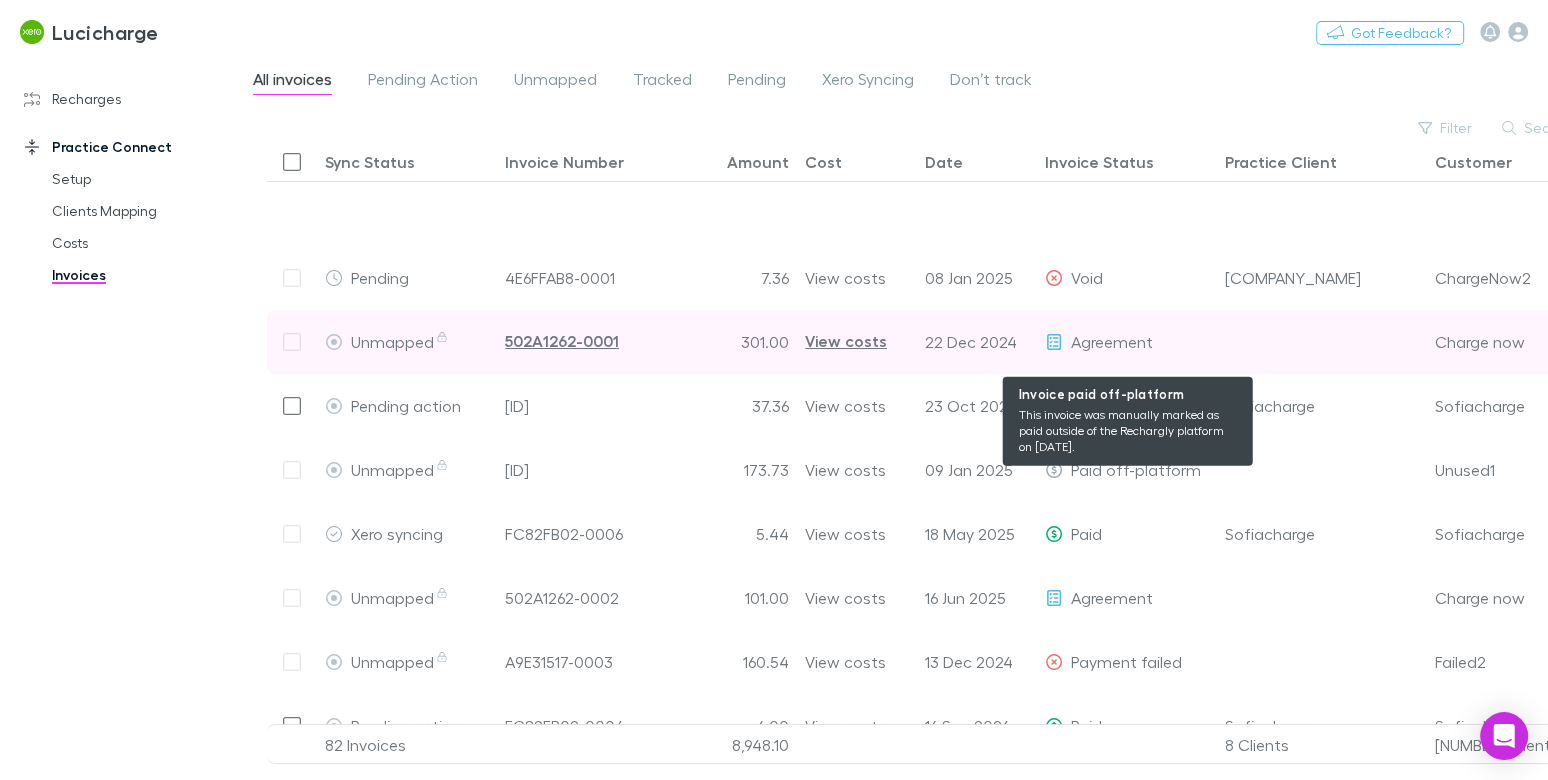 scroll, scrollTop: 213, scrollLeft: 0, axis: vertical 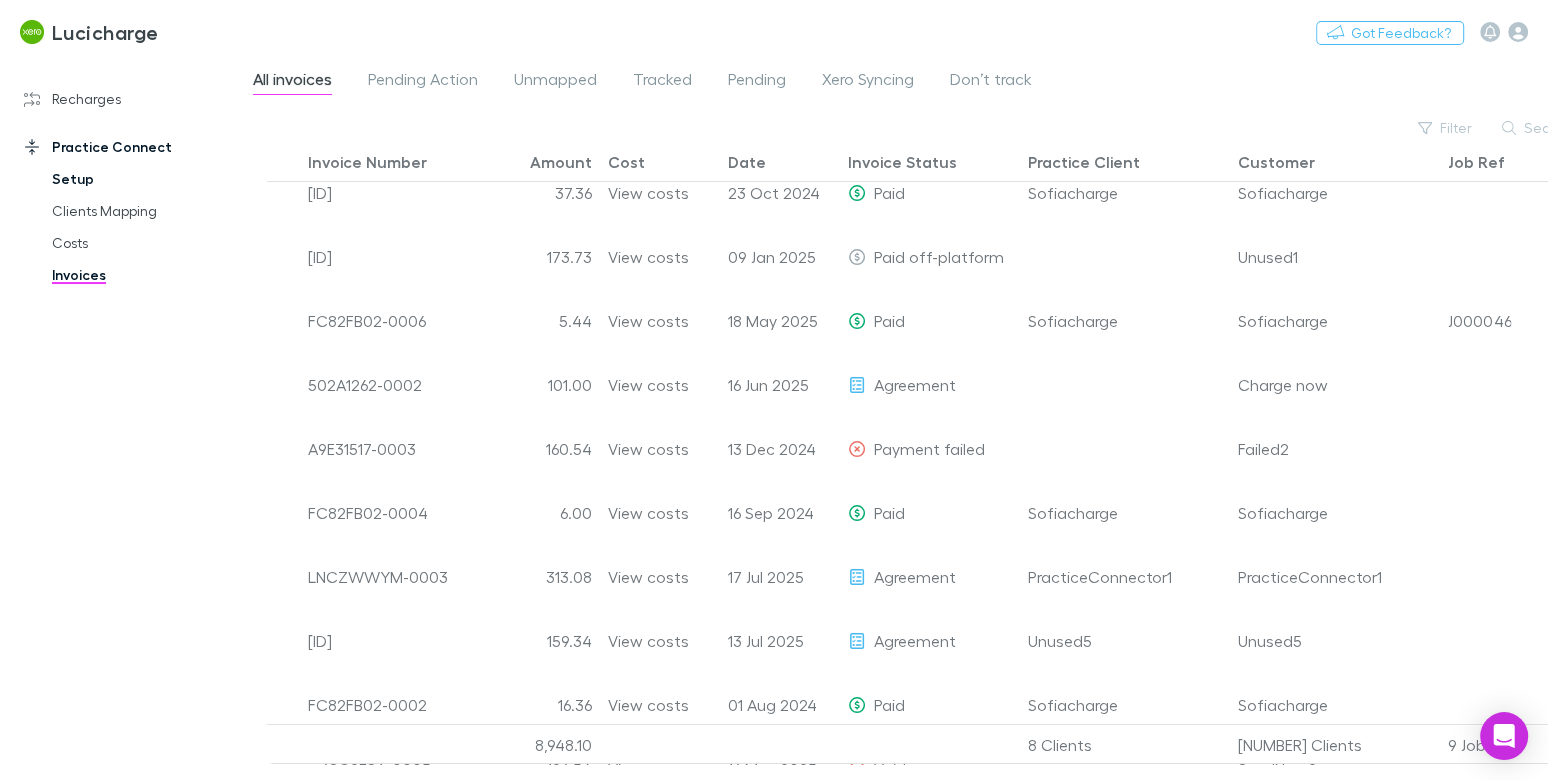 click on "Setup" at bounding box center [139, 179] 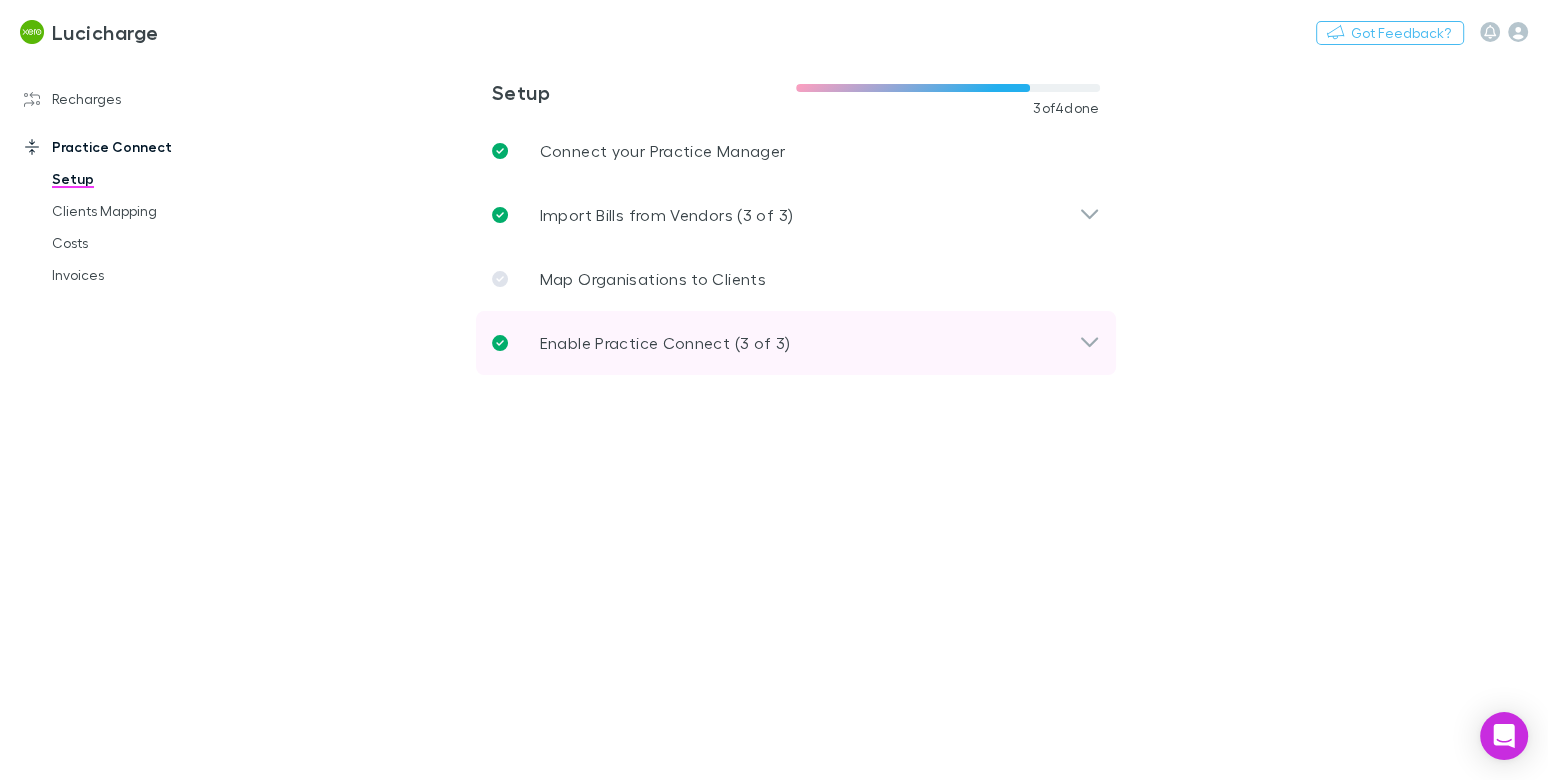 click on "Enable Practice Connect    (3 of 3)" at bounding box center [665, 343] 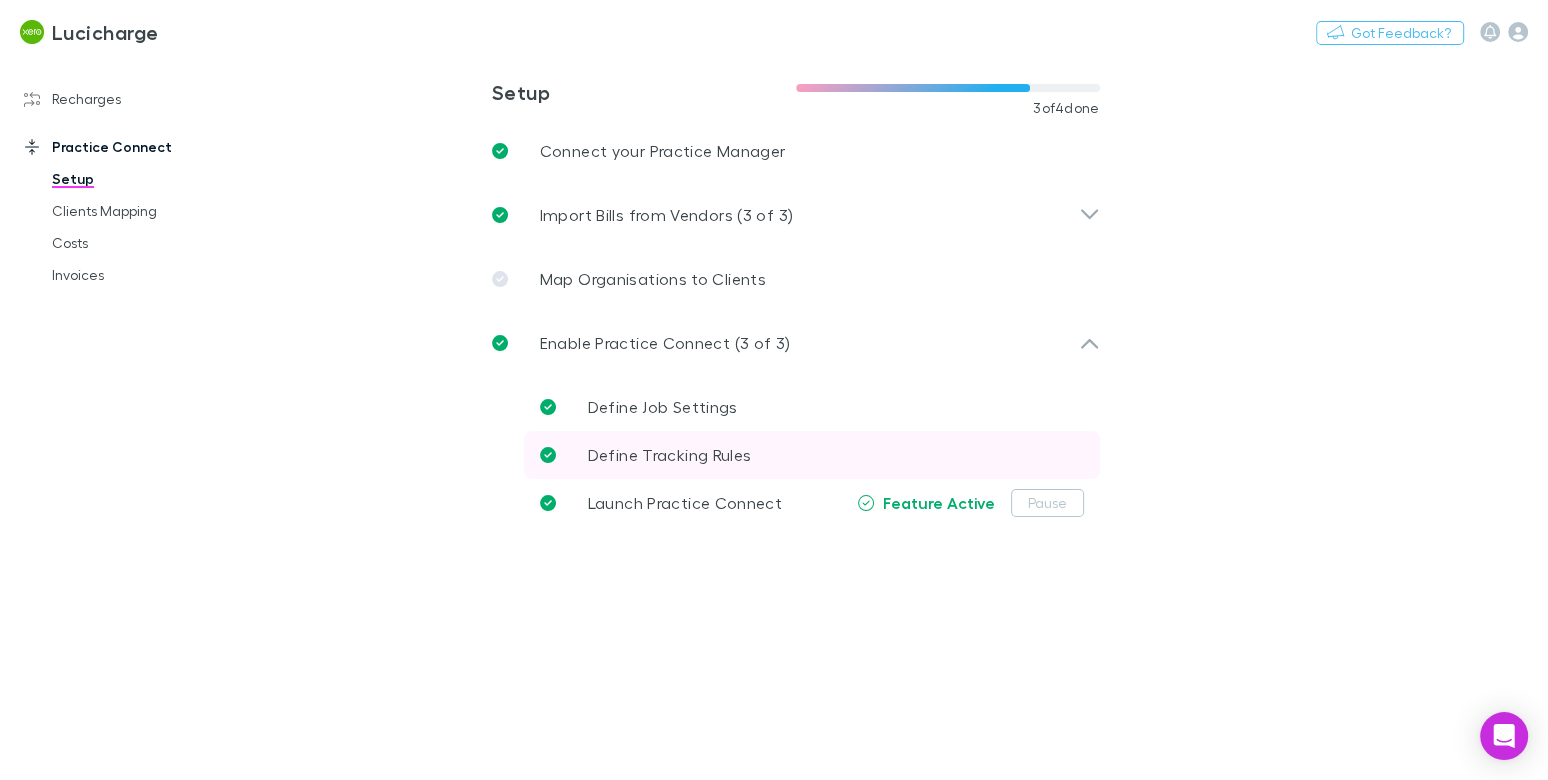 click on "Define Tracking Rules" at bounding box center (670, 454) 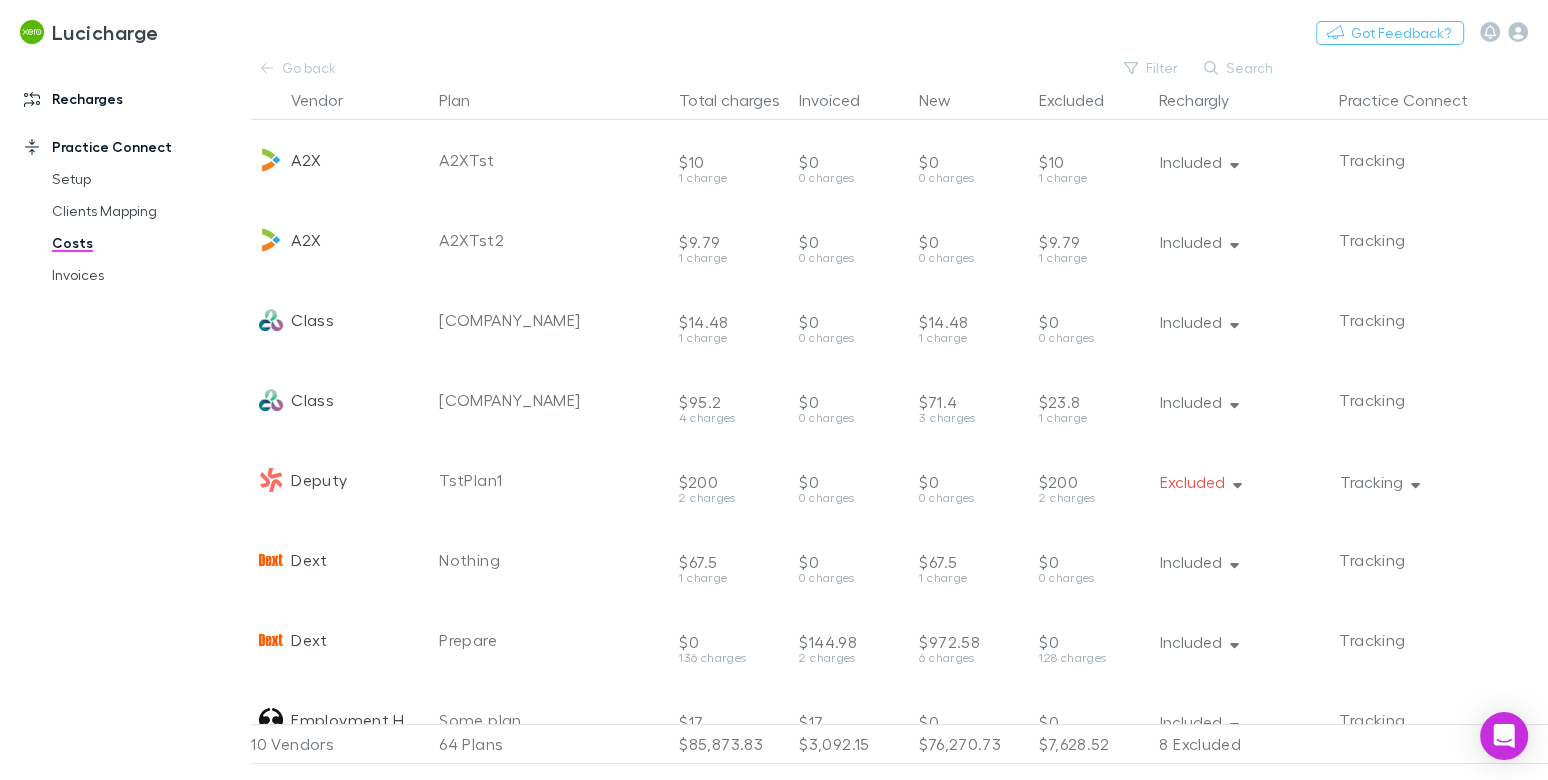 click on "Recharges" at bounding box center (125, 99) 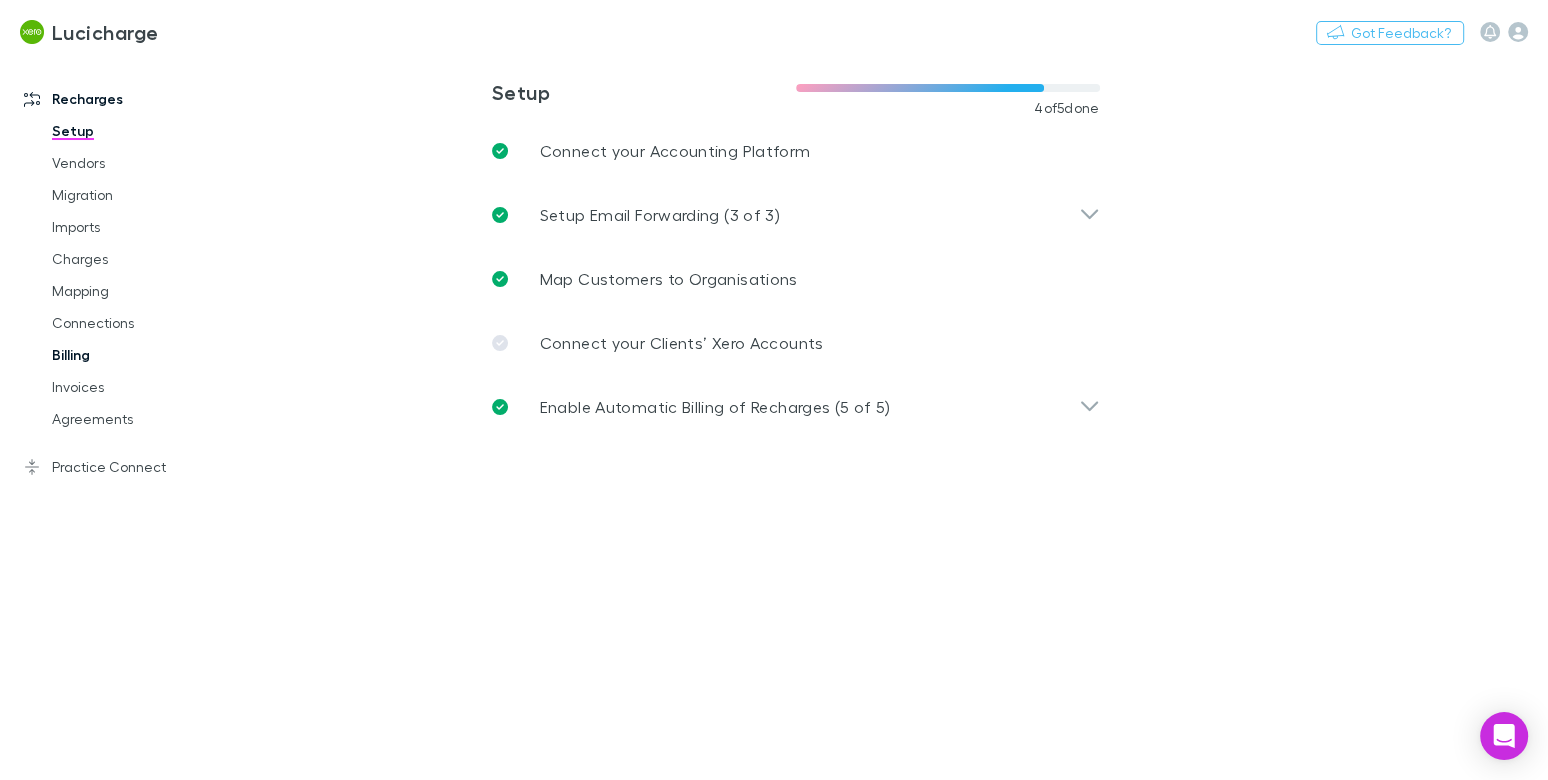 click on "Billing" at bounding box center [139, 355] 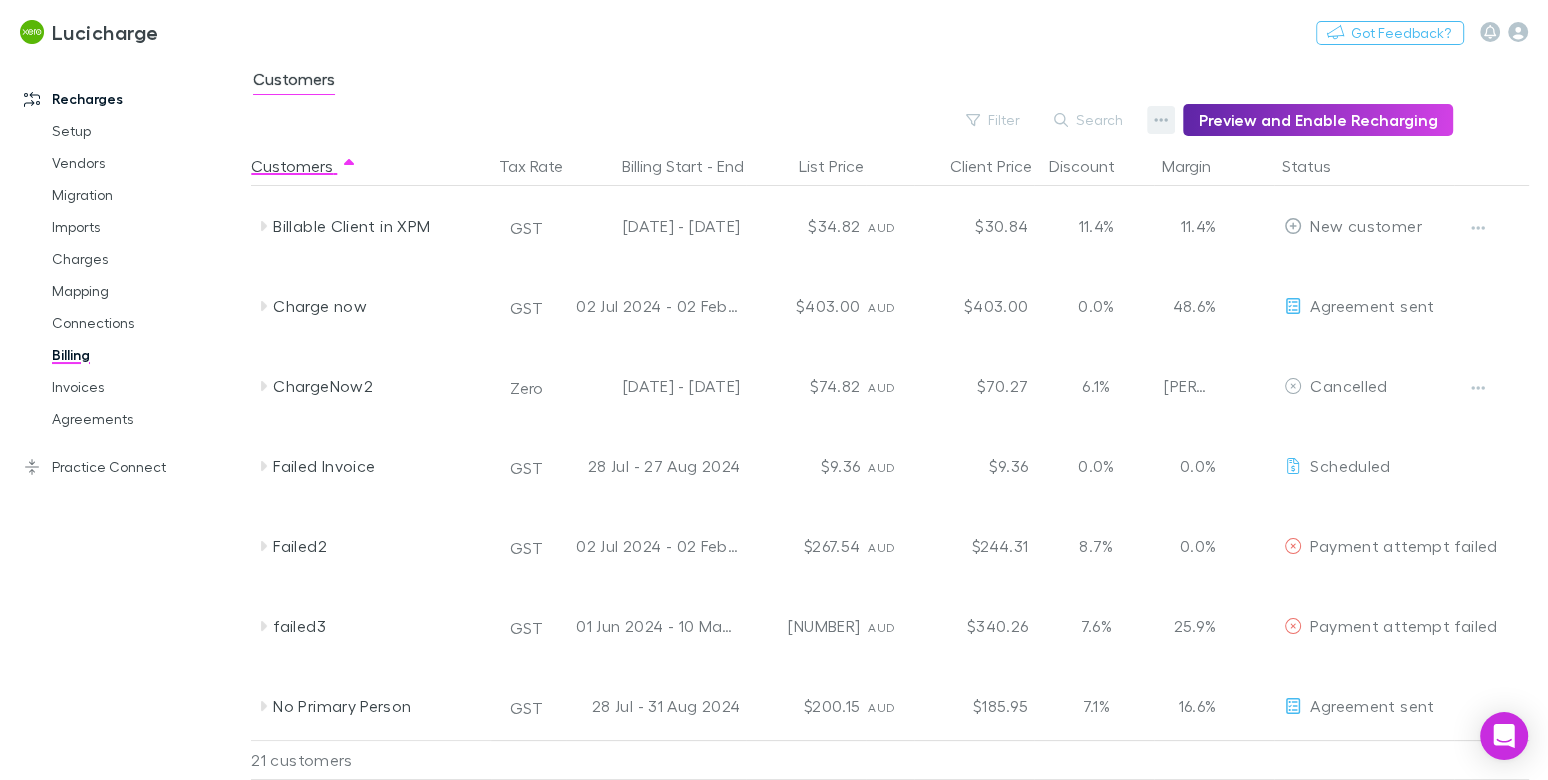 click 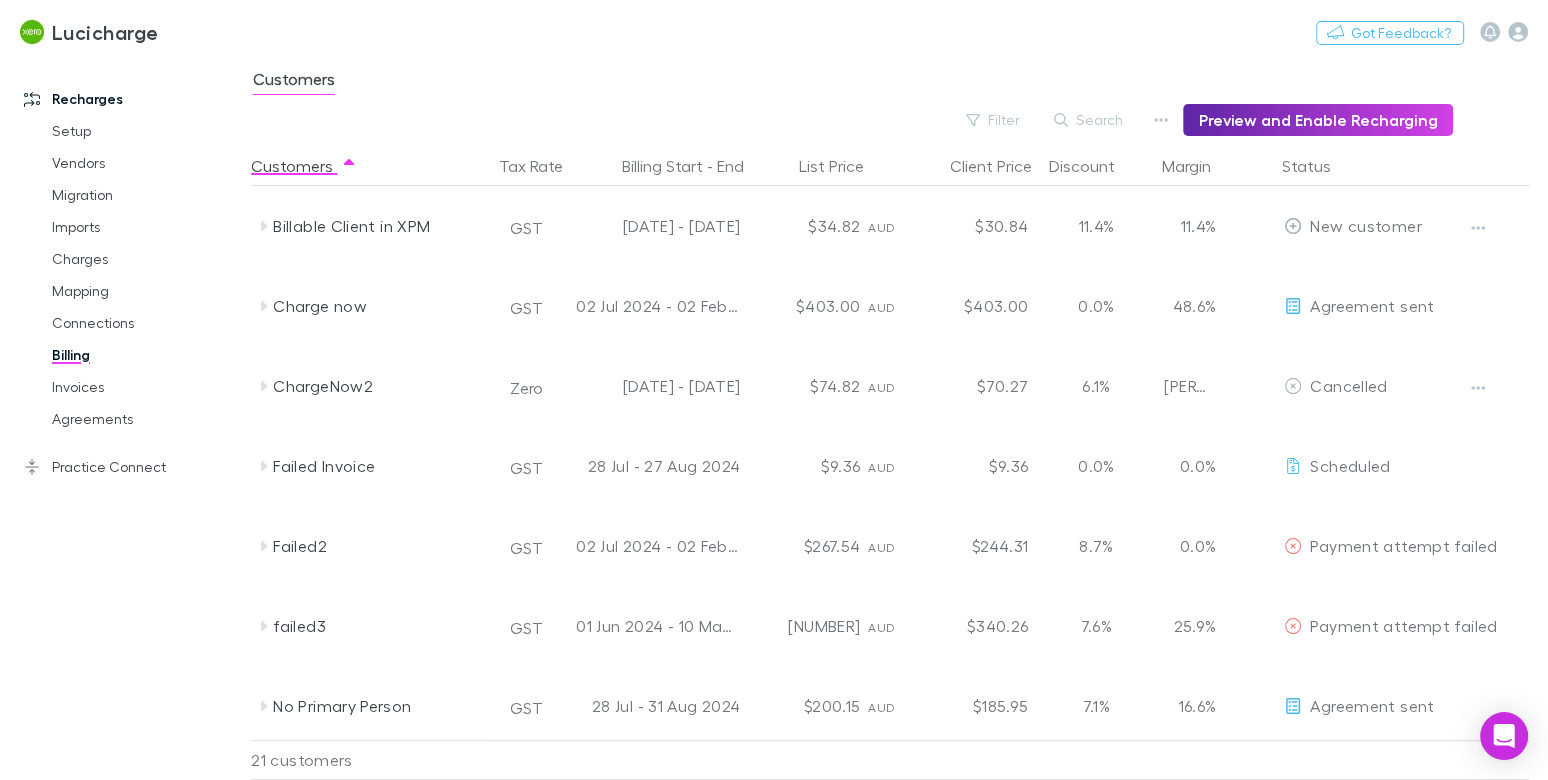 click at bounding box center (774, 390) 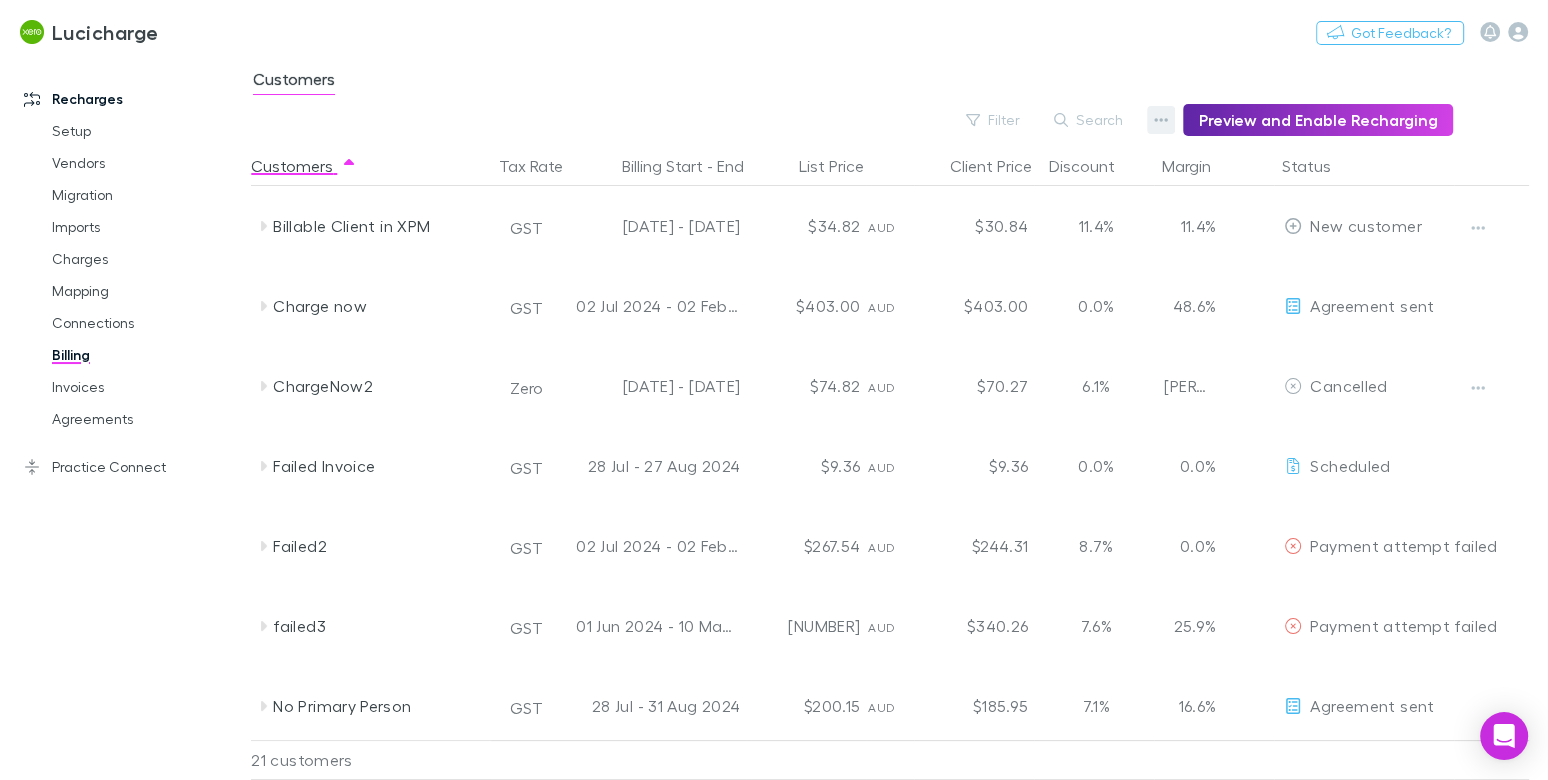 click 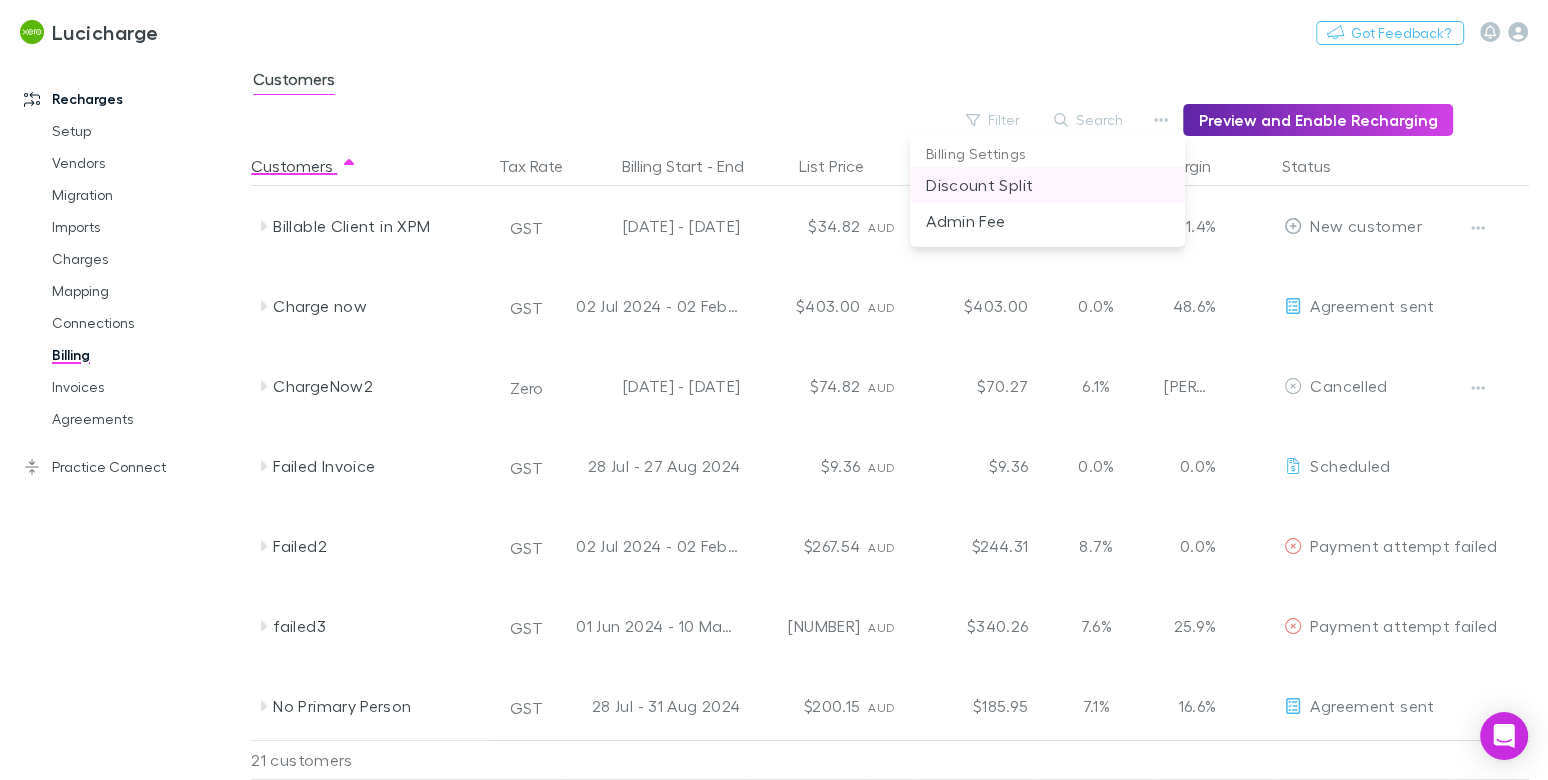 click on "Discount Split" at bounding box center [1047, 185] 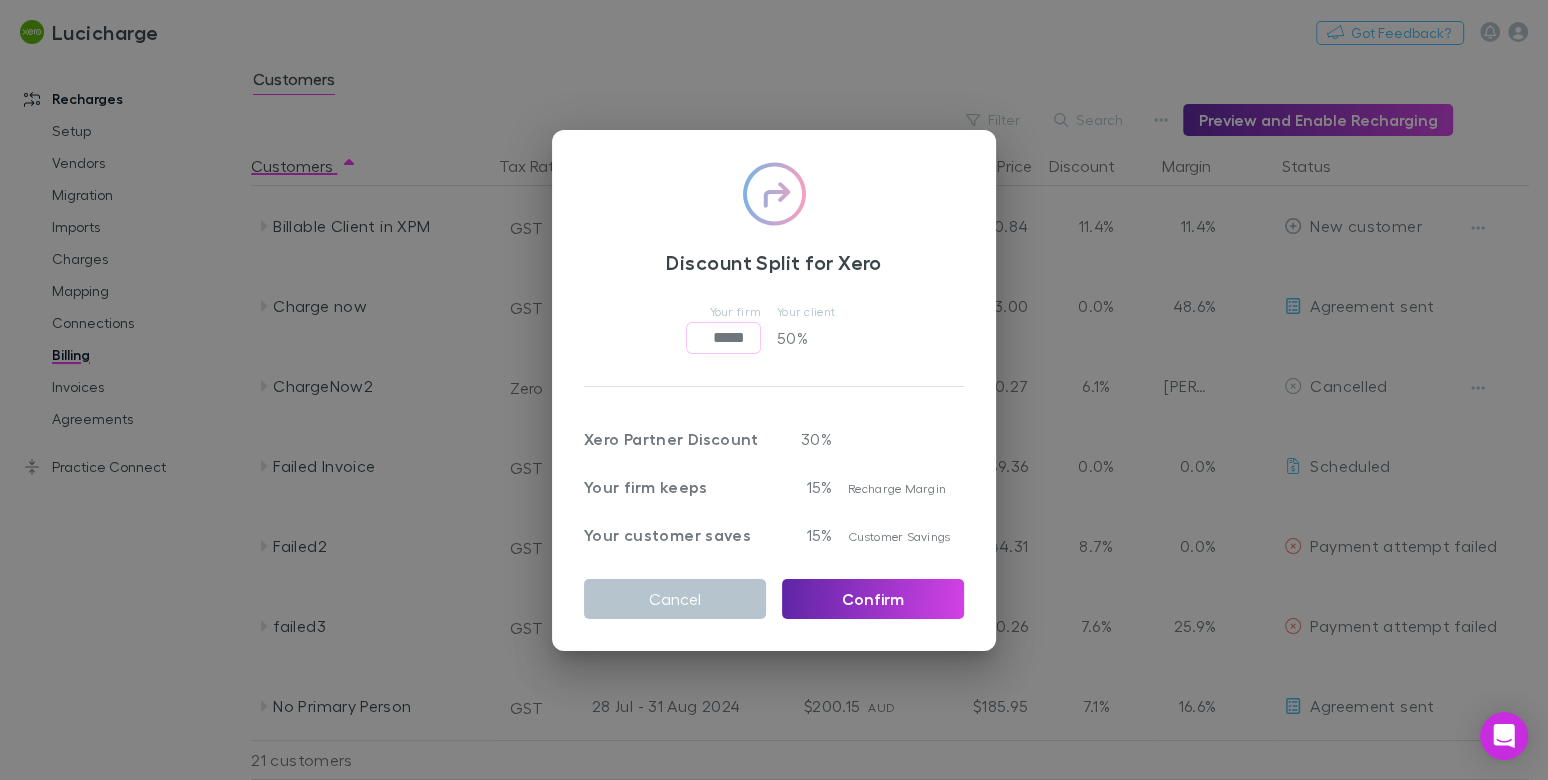 click on "Discount Split for Xero Your firm ***** ​ Your client 50 % Xero Partner Discount 30 % Your firm keeps 15% Recharge Margin Your customer saves 15% Customer Savings Cancel Confirm" at bounding box center (774, 390) 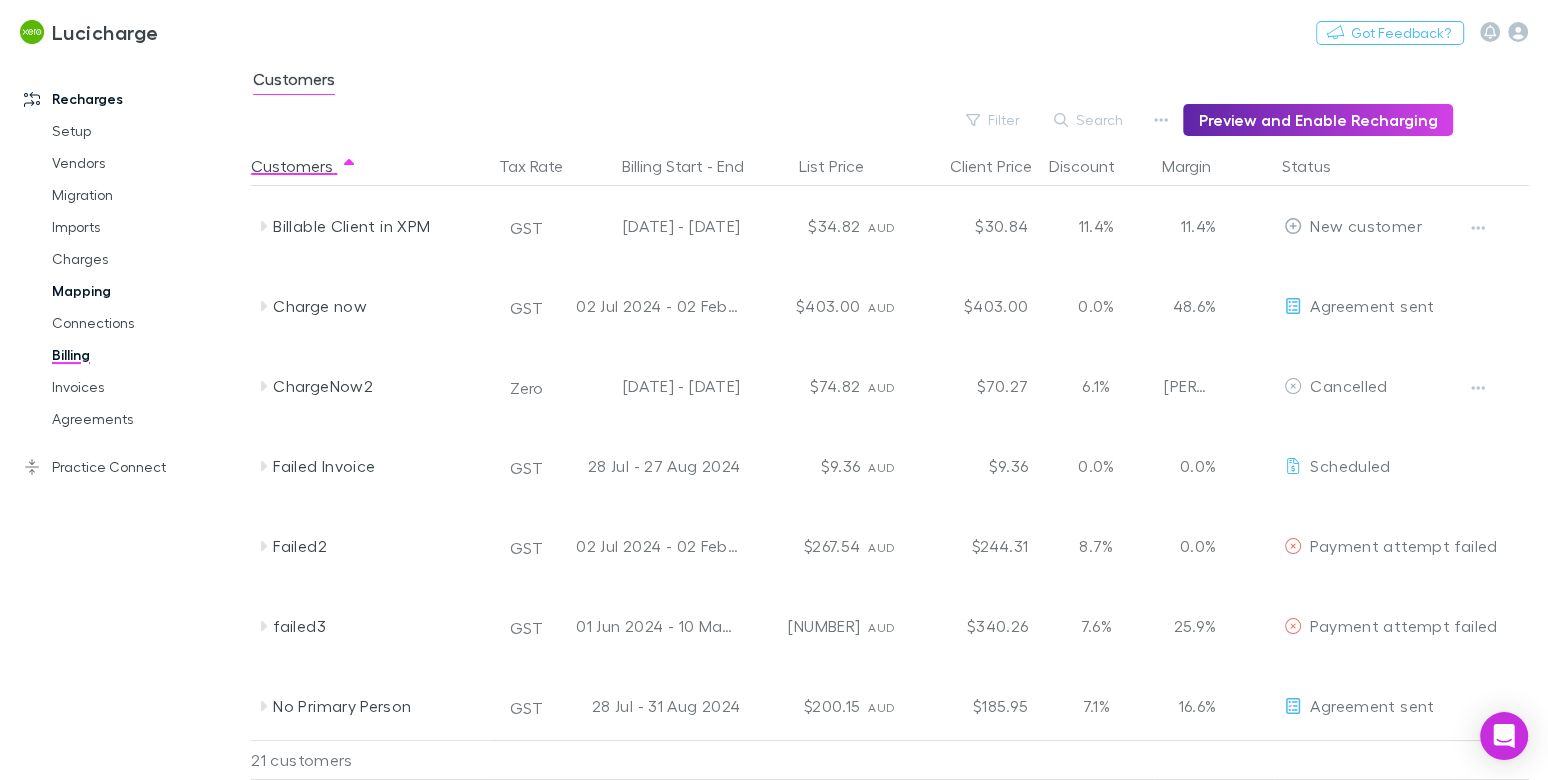 click on "Mapping" at bounding box center (139, 291) 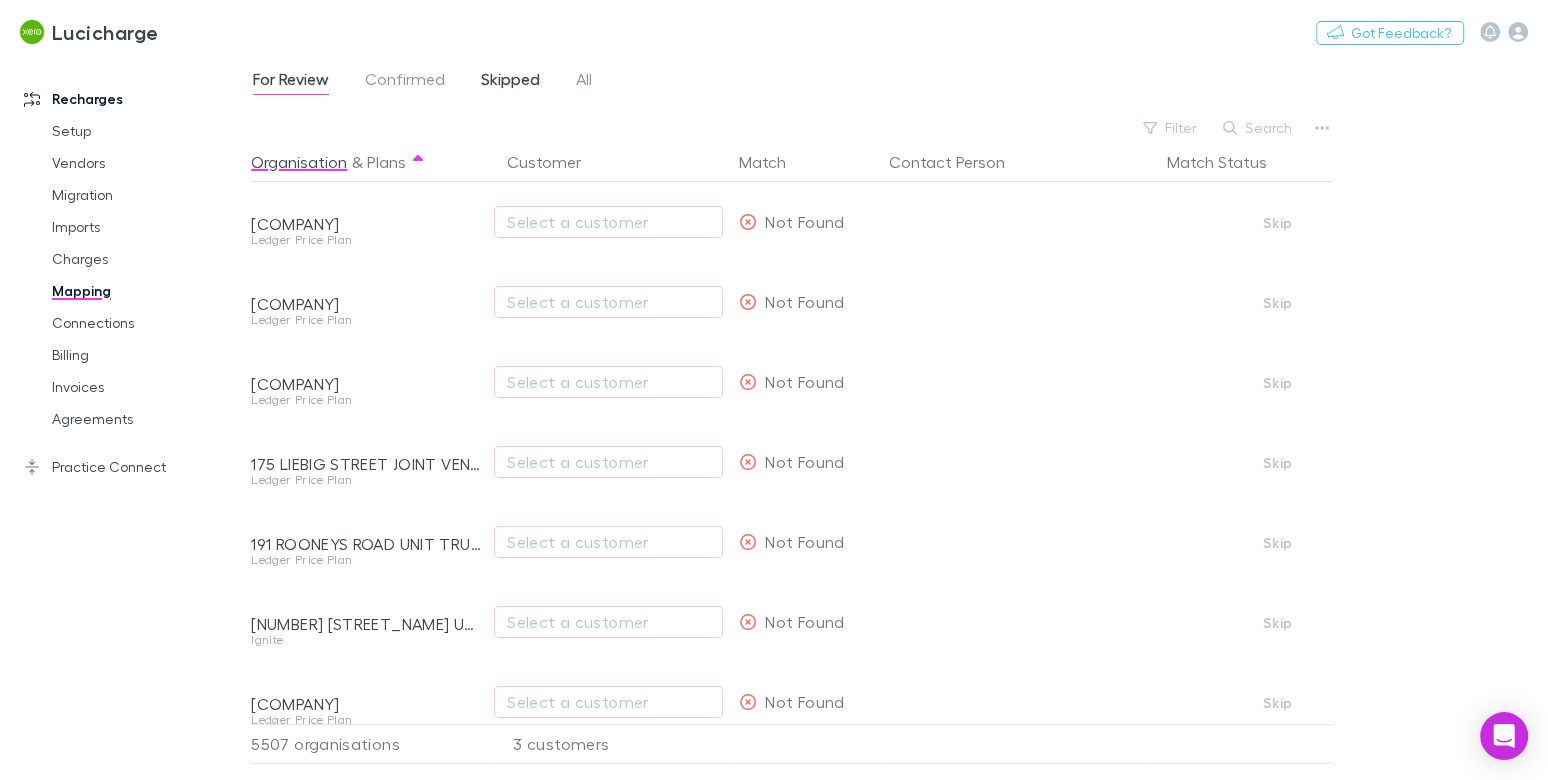 click on "Skipped" at bounding box center (510, 82) 